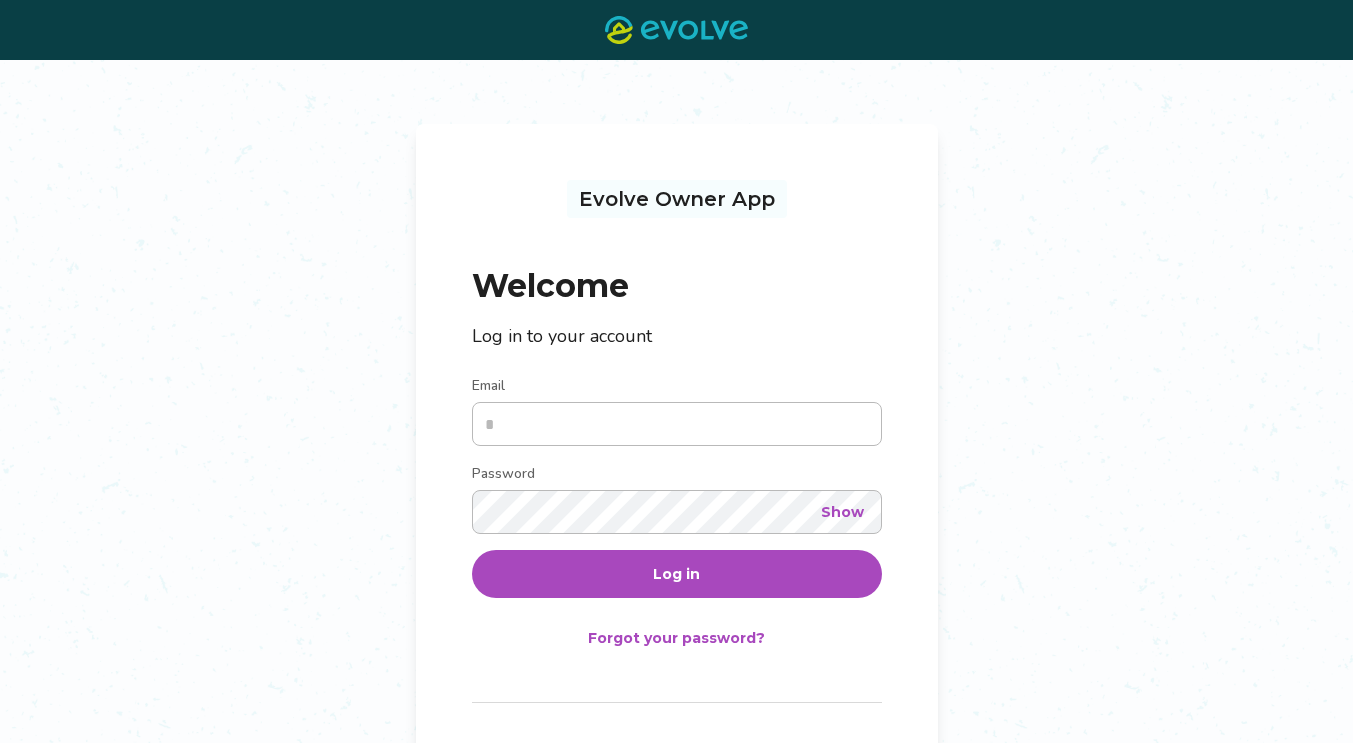 scroll, scrollTop: 0, scrollLeft: 0, axis: both 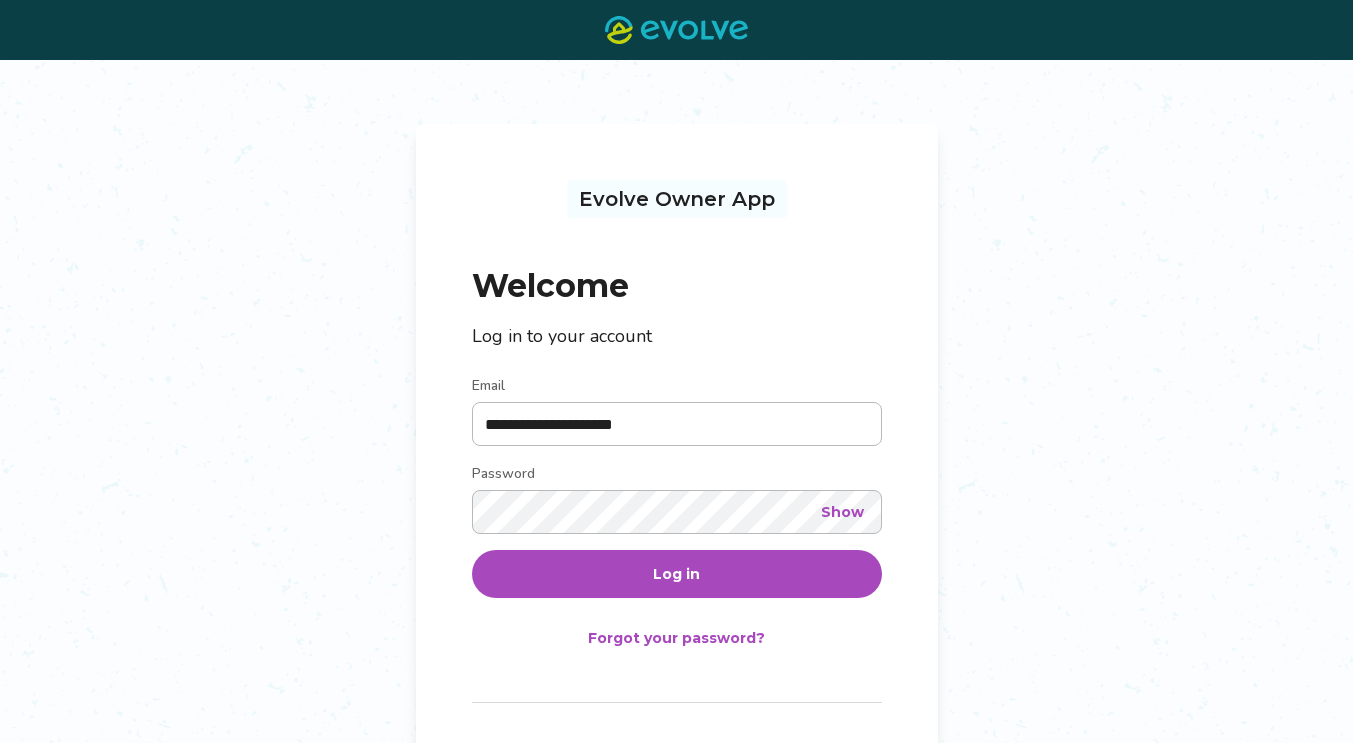 click on "Log in" at bounding box center (677, 574) 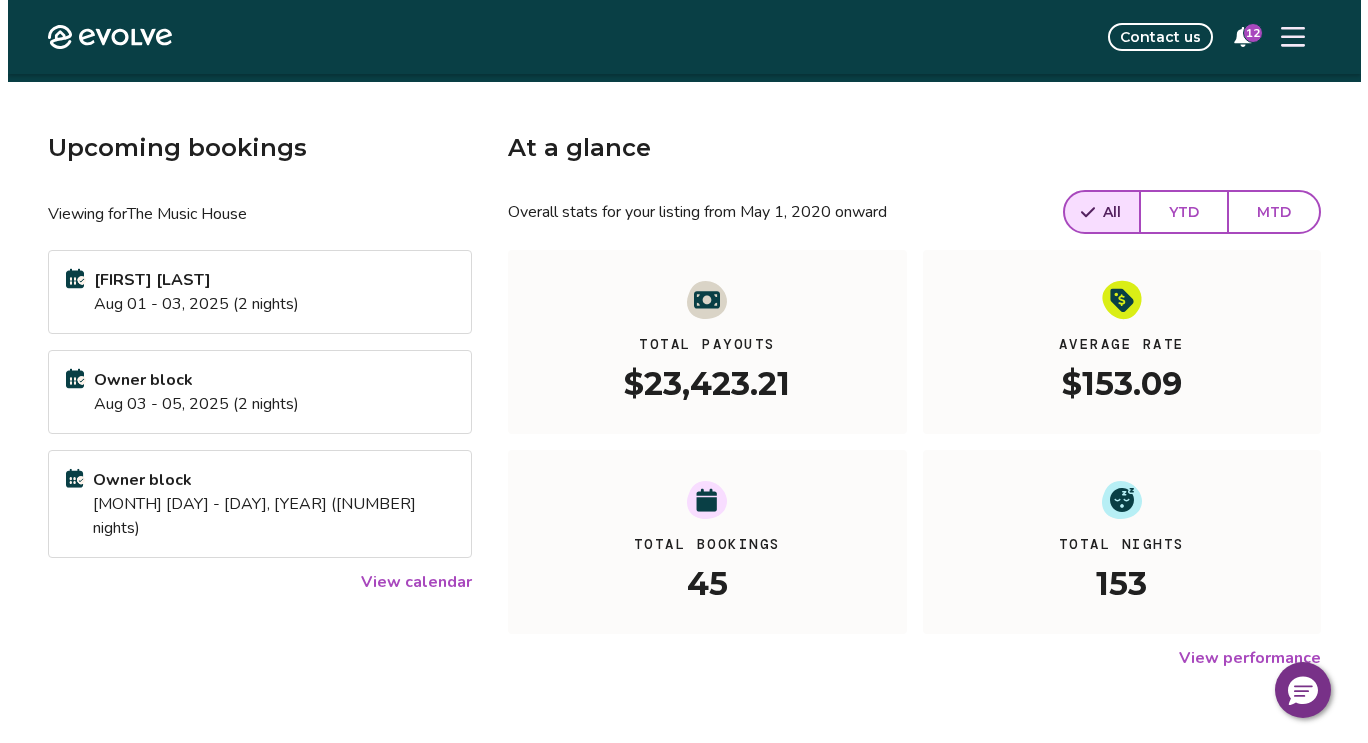 scroll, scrollTop: 0, scrollLeft: 0, axis: both 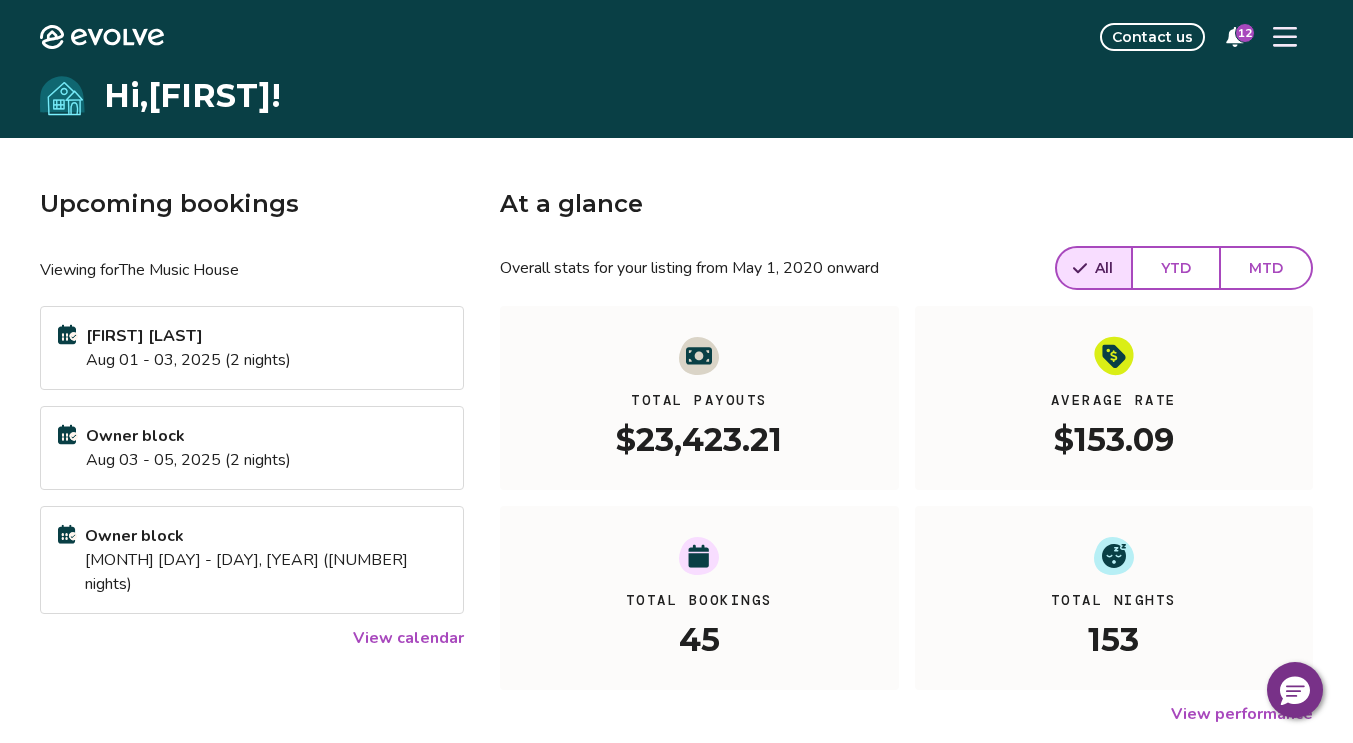 click 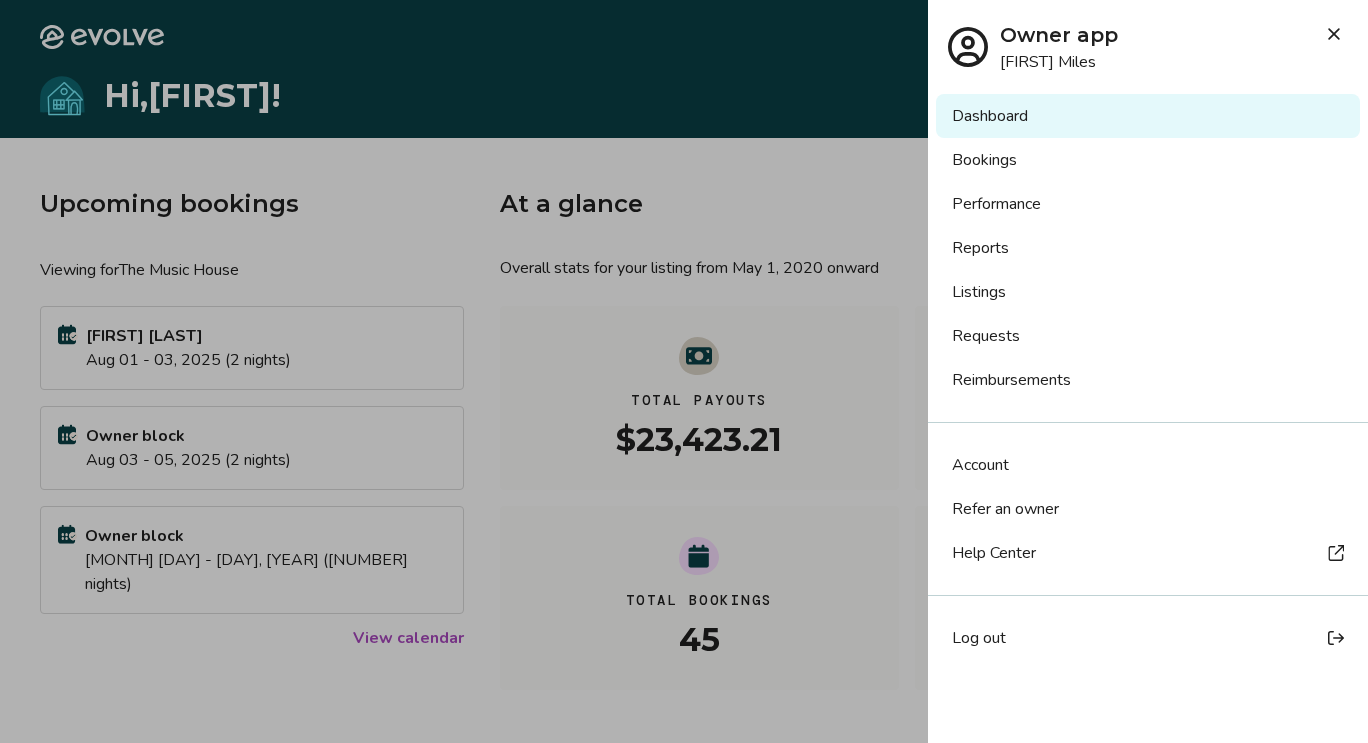 click on "Reports" at bounding box center [1148, 248] 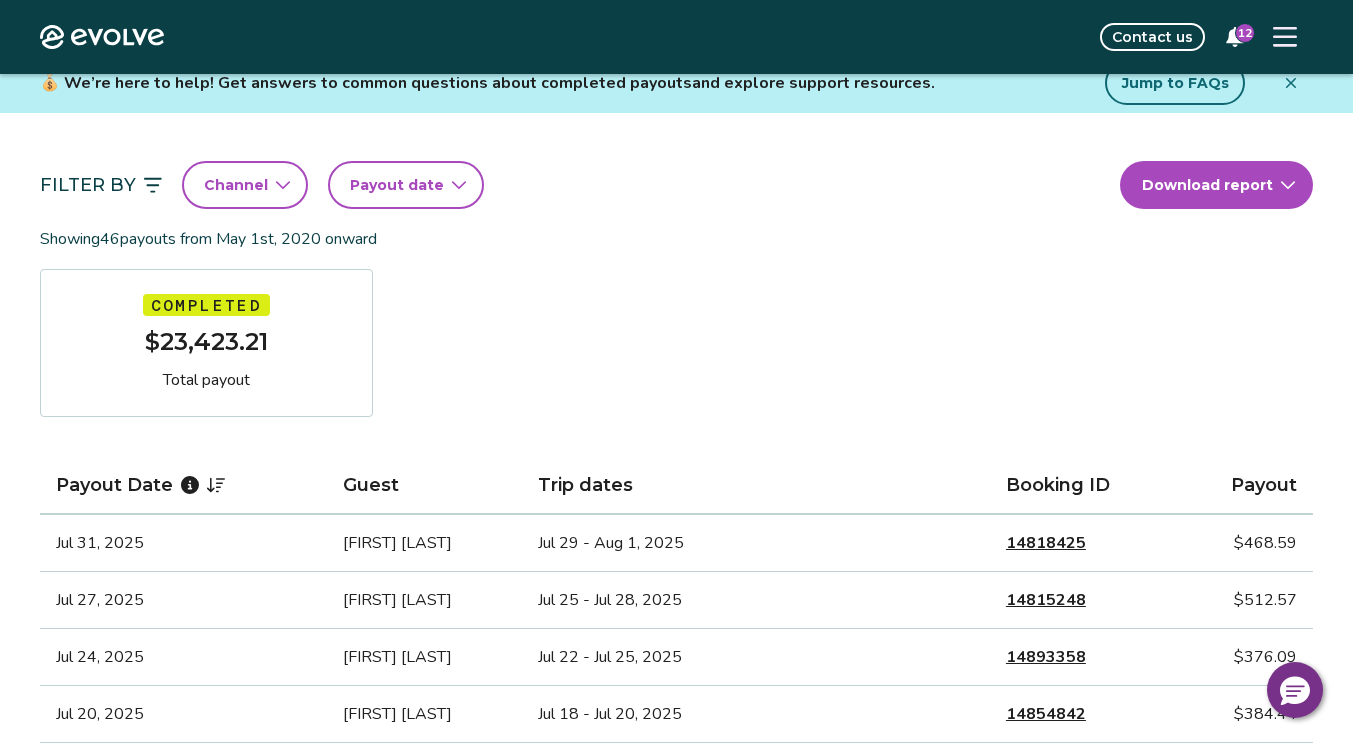 scroll, scrollTop: 134, scrollLeft: 0, axis: vertical 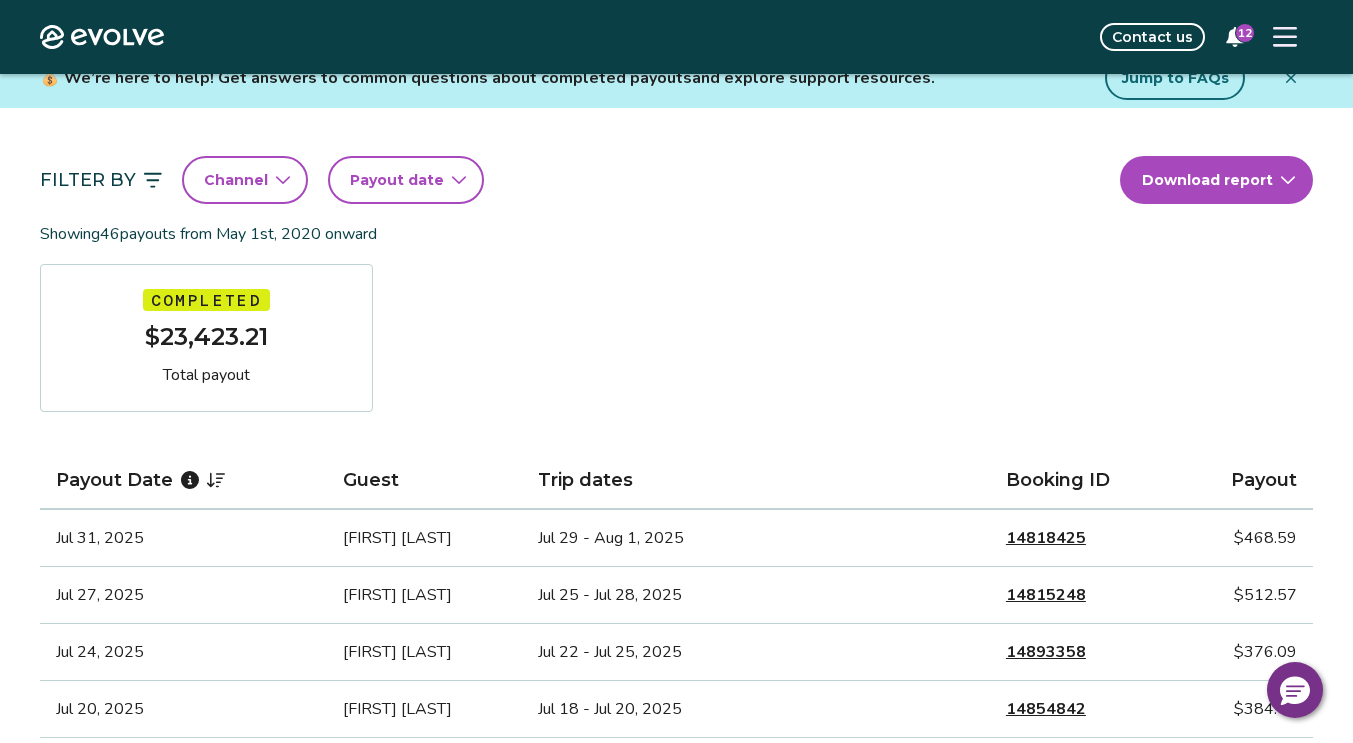 click on "Evolve Contact us 12 Reports Completed payouts Pending payouts Taxes Charges Adjustments 💰 We’re here to help! Get answers to common questions about   completed payouts  and explore support resources. Jump to FAQs Filter By  Channel Payout date Download   report Showing  46  payouts   from [MONTH] 1st, [YEAR] onward Completed $[AMOUNT] Total payout Payout Date Guest Trip dates Booking ID Payout [MONTH] 31, [YEAR] [FIRST] [LAST] [MONTH] [DAY] - [MONTH] [DAY], [YEAR] [NUMBER] $[AMOUNT] [MONTH] 27, [YEAR] [FIRST] [LAST] [MONTH] [DAY] - [MONTH] [DAY], [YEAR] [NUMBER] $[AMOUNT] [MONTH] 24, [YEAR] [FIRST] [LAST] [MONTH] [DAY] - [MONTH] [DAY], [YEAR] [NUMBER] $[AMOUNT] [MONTH] 20, [YEAR] [FIRST] [LAST] [MONTH] [DAY] - [MONTH] [DAY], [YEAR] [NUMBER] $[AMOUNT] [MONTH] 18, [YEAR] [FIRST] [LAST] [MONTH] [DAY] - [MONTH] [DAY], [YEAR] [NUMBER] $[AMOUNT] [MONTH] 15, [YEAR] [FIRST] [LAST] [MONTH] [DAY] - [MONTH] [DAY], [YEAR] [NUMBER] $[AMOUNT] [MONTH] 13, [YEAR] [FIRST] [LAST] [MONTH] [DAY] - [MONTH] [DAY], [YEAR] [NUMBER] $[AMOUNT] [MONTH] 13, [YEAR] [FIRST] [LAST] [MONTH] [DAY] - [MONTH] [DAY], [YEAR] [NUMBER] $[AMOUNT] [MONTH] 10, [YEAR] [FIRST] [LAST] [MONTH] [DAY] - [MONTH] [DAY], [YEAR] [NUMBER] $[AMOUNT] [MONTH] 27, [YEAR] [FIRST] [LAST] [MONTH] [DAY] - [MONTH] [DAY], [YEAR] [NUMBER] $[AMOUNT] [MONTH] 25, [YEAR] [MONTH] 1, [YEAR] [NUMBER] $[AMOUNT]" at bounding box center [676, 1359] 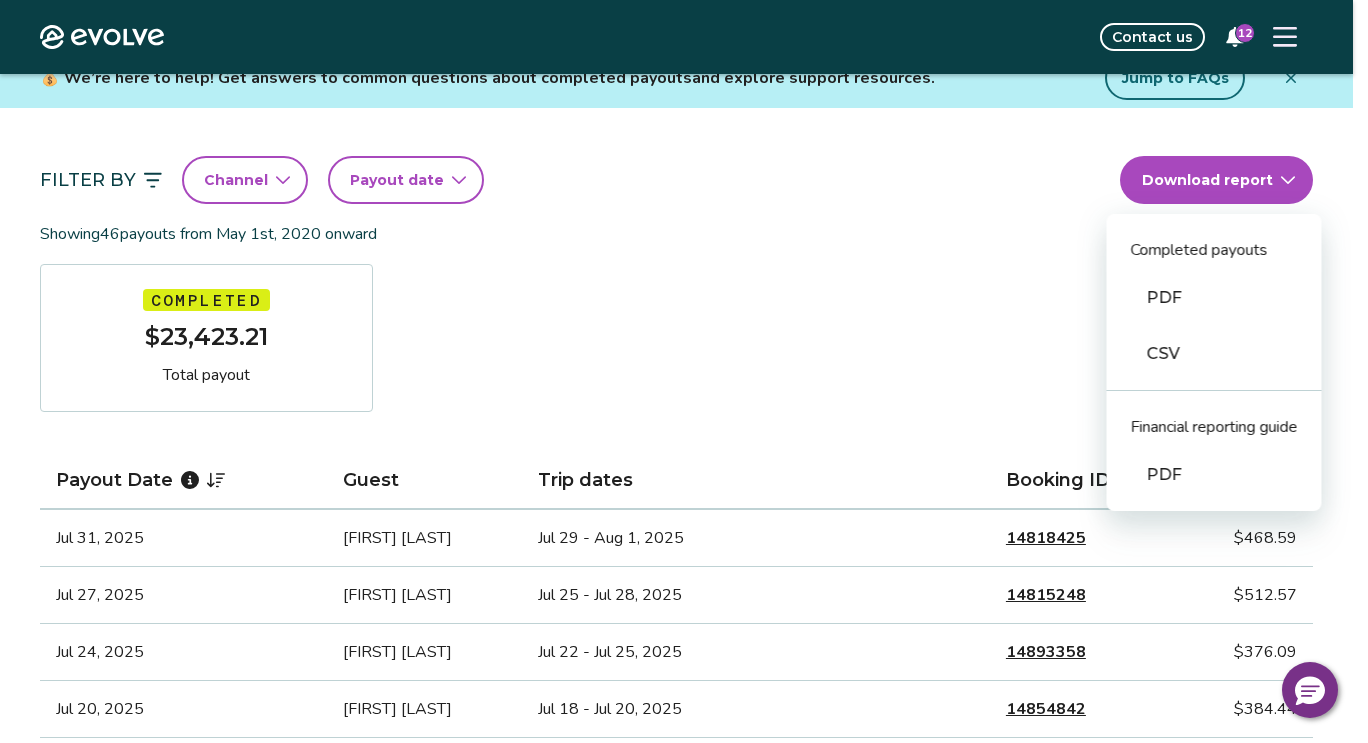 click on "Evolve Contact us 12 Reports Completed payouts Pending payouts Taxes Charges Adjustments 💰 We’re here to help! Get answers to common questions about   completed payouts  and explore support resources. Jump to FAQs Filter By  Channel Payout date Download   report Completed payouts PDF CSV Financial reporting guide PDF Showing  46  payouts   from May 1st, 2020 onward Completed $23,423.21 Total payout Payout Date Guest Trip dates Booking ID Payout Jul 31, 2025 DEVAREAU BELL Jul 29 - Aug 1, 2025 14818425 $468.59 Jul 27, 2025 Chakira Bush Jul 25 - Jul 28, 2025 14815248 $512.57 Jul 24, 2025 Marissa Reynolds Jul 22 - Jul 25, 2025 14893358 $376.09 Jul 20, 2025 Shaquille Forrester Jul 18 - Jul 20, 2025 14854842 $384.44 Jul 18, 2025 Jennifer Hayes Jul 16 - Jul 18, 2025 14822781 $307.43 Jul 15, 2025 paula taylor Jul 13 - Jul 16, 2025 14791958 $468.78 Jul 13, 2025 Ellen Goodman Jul 11 - Jul 13, 2025 14791677 $390.95 Jul 10, 2025 Muniz Myers Jul 8 - Jul 11, 2025 14832293 $376.09 Jun 27, 2025 Patty Sanchez 14695080 1" at bounding box center (684, 1359) 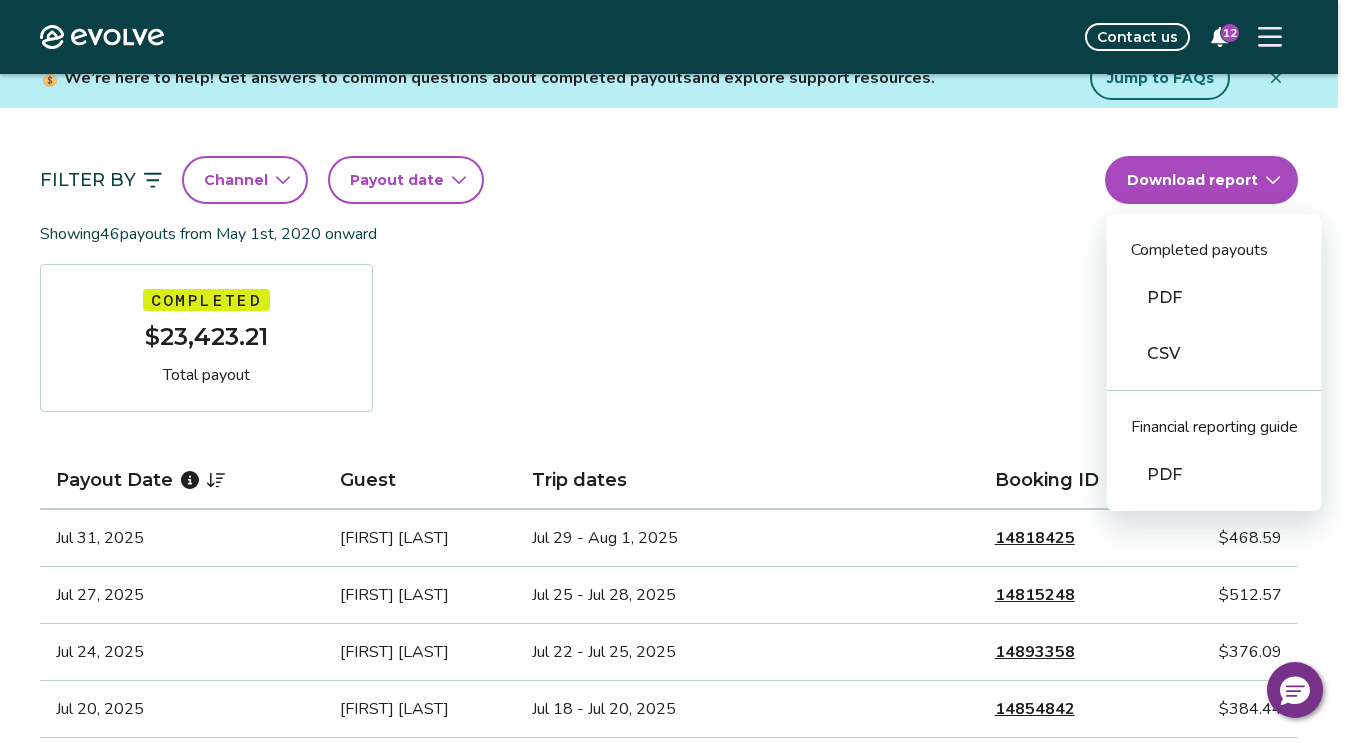 click on "Evolve Contact us 12 Reports Completed payouts Pending payouts Taxes Charges Adjustments 💰 We’re here to help! Get answers to common questions about   completed payouts  and explore support resources. Jump to FAQs Filter By  Channel Payout date Download   report Completed payouts PDF CSV Financial reporting guide PDF Showing  46  payouts   from May 1st, 2020 onward Completed $23,423.21 Total payout Payout Date Guest Trip dates Booking ID Payout Jul 31, 2025 DEVAREAU BELL Jul 29 - Aug 1, 2025 14818425 $468.59 Jul 27, 2025 Chakira Bush Jul 25 - Jul 28, 2025 14815248 $512.57 Jul 24, 2025 Marissa Reynolds Jul 22 - Jul 25, 2025 14893358 $376.09 Jul 20, 2025 Shaquille Forrester Jul 18 - Jul 20, 2025 14854842 $384.44 Jul 18, 2025 Jennifer Hayes Jul 16 - Jul 18, 2025 14822781 $307.43 Jul 15, 2025 paula taylor Jul 13 - Jul 16, 2025 14791958 $468.78 Jul 13, 2025 Ellen Goodman Jul 11 - Jul 13, 2025 14791677 $390.95 Jul 10, 2025 Muniz Myers Jul 8 - Jul 11, 2025 14832293 $376.09 Jun 27, 2025 Patty Sanchez 14695080 1" at bounding box center [676, 1359] 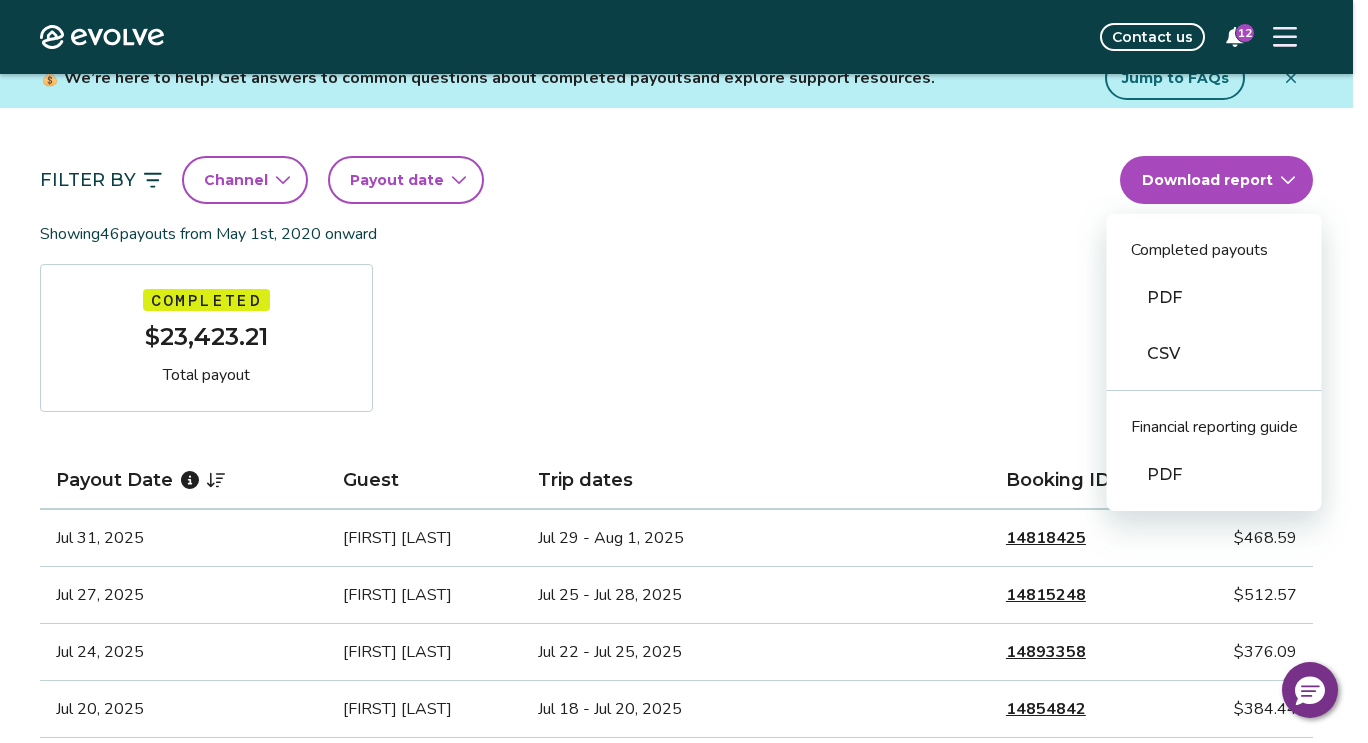click on "CSV" at bounding box center (1214, 354) 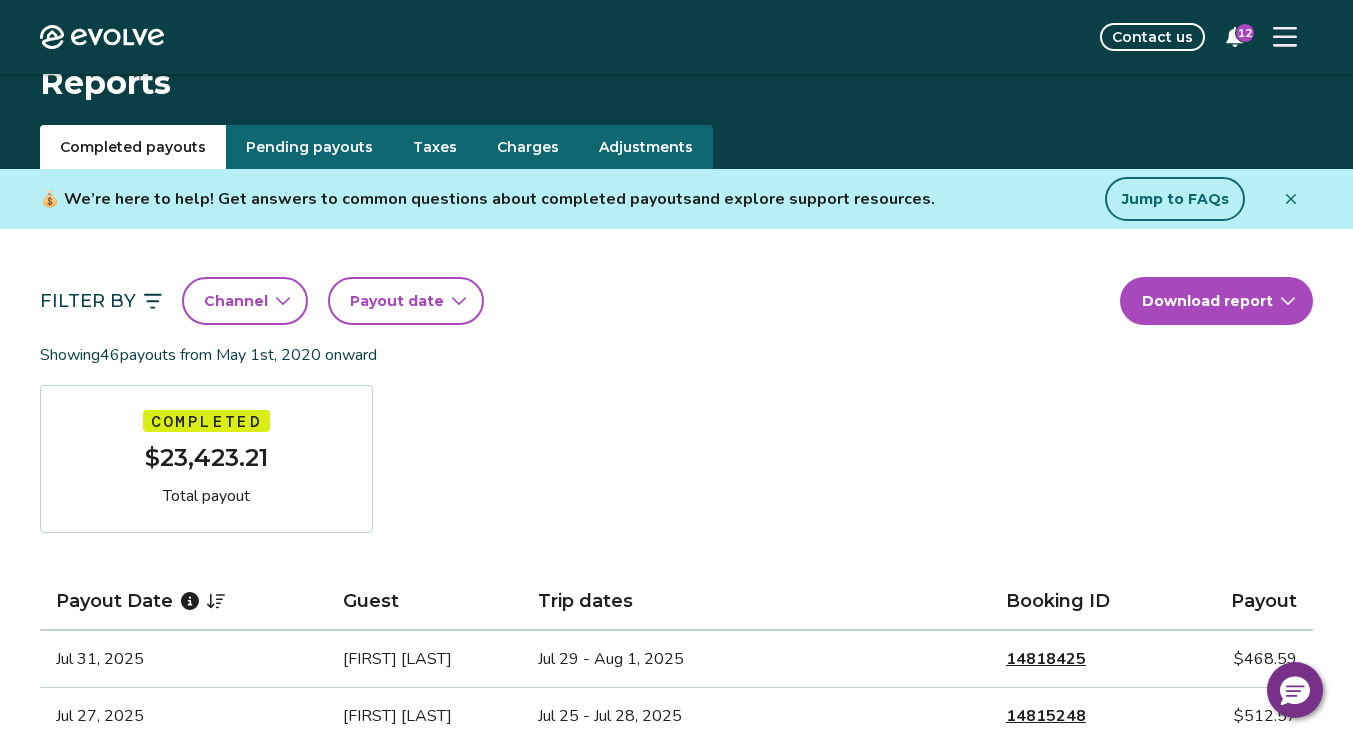 scroll, scrollTop: 13, scrollLeft: 0, axis: vertical 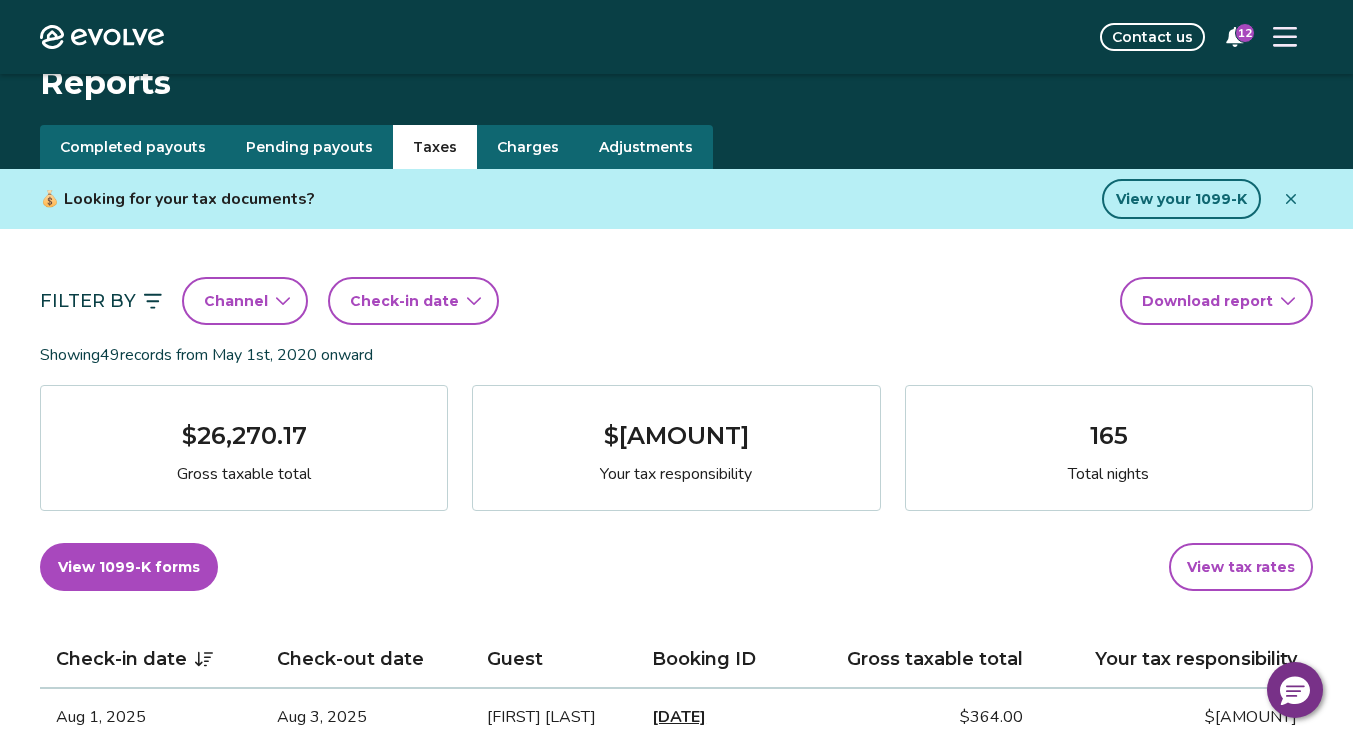 click on "Evolve Contact us 12 Reports Completed payouts Pending payouts Taxes Charges Adjustments 💰 Looking for your tax documents? View your 1099-K Filter By  Channel Check-in date Download   report Showing  49  records    from May 1st, 2020 onward $26,270.17 Gross taxable total $2,034.89 Your tax responsibility 165 Total nights View 1099-K forms View tax rates Check-in date Check-out date Guest Booking ID Gross taxable total Your tax responsibility Aug 1, 2025 Aug 3, 2025 Samantha Kelly 14866437 $364.00 $18.20 Jul 29, 2025 Aug 1, 2025 DEVAREAU BELL 14818425 $554.00 $56.65 Jul 25, 2025 Jul 28, 2025 Chakira Bush 14815248 $596.00 $29.80 Jul 22, 2025 Jul 25, 2025 Marissa Reynolds 14893358 $433.00 $21.65 Jul 18, 2025 Jul 20, 2025 Shaquille Forrester 14854842 $443.00 $22.15 Jul 16, 2025 Jul 18, 2025 Jennifer Hayes 14822781 $351.99 $17.60 Jul 13, 2025 Jul 16, 2025 paula taylor 14791958 $490.00 $61.25 Jul 11, 2025 Jul 13, 2025 Ellen Goodman 14791677 $450.99 $22.55 Jul 11, 2025 Jul 14, 2025 Juan Porter 14780124 $0.00 1 2" at bounding box center [676, 1549] 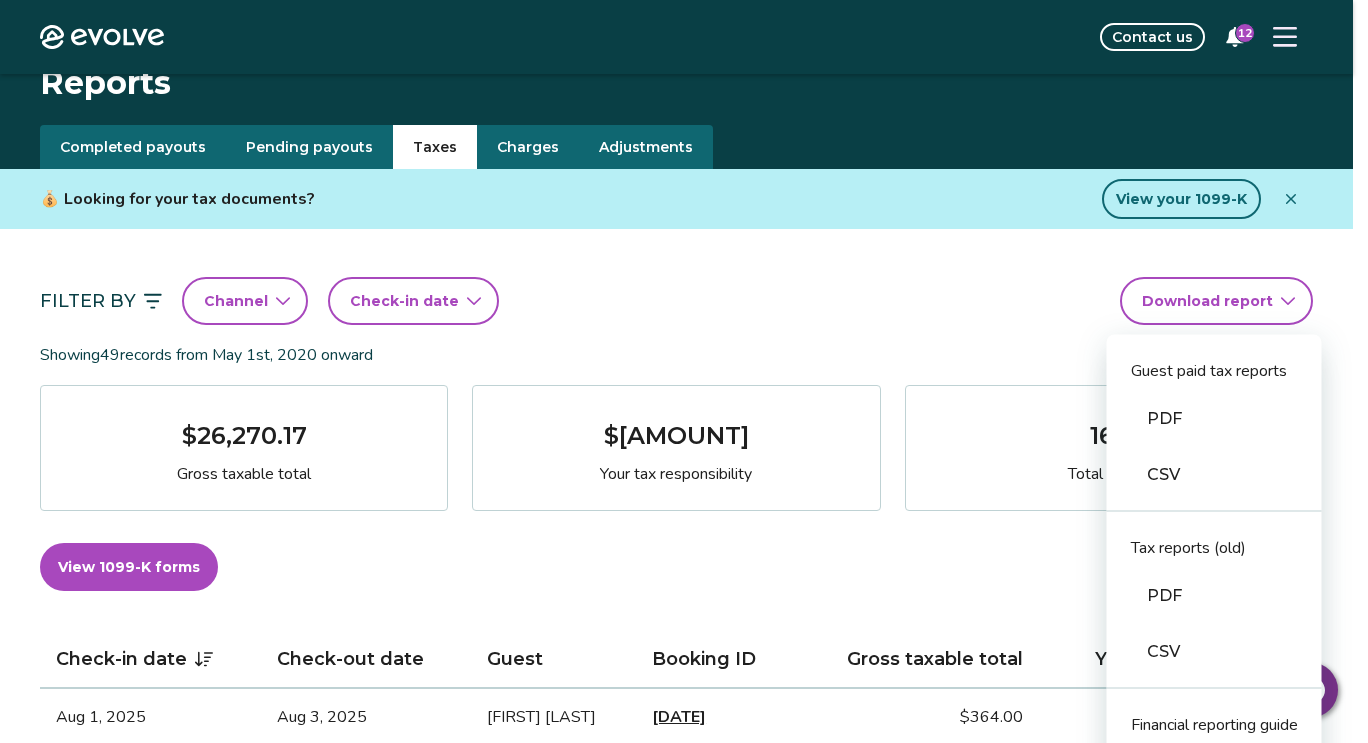 click on "CSV" at bounding box center (1214, 475) 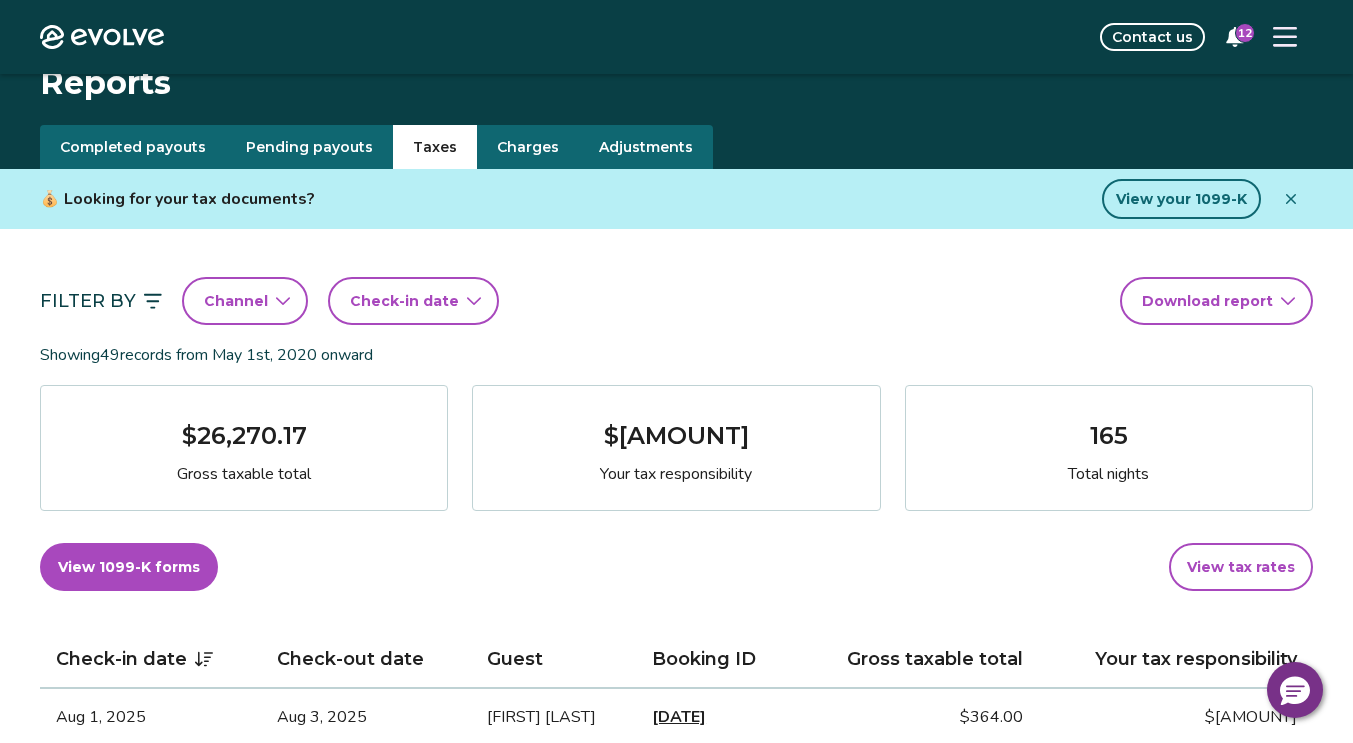 click on "Check-in date" at bounding box center (413, 301) 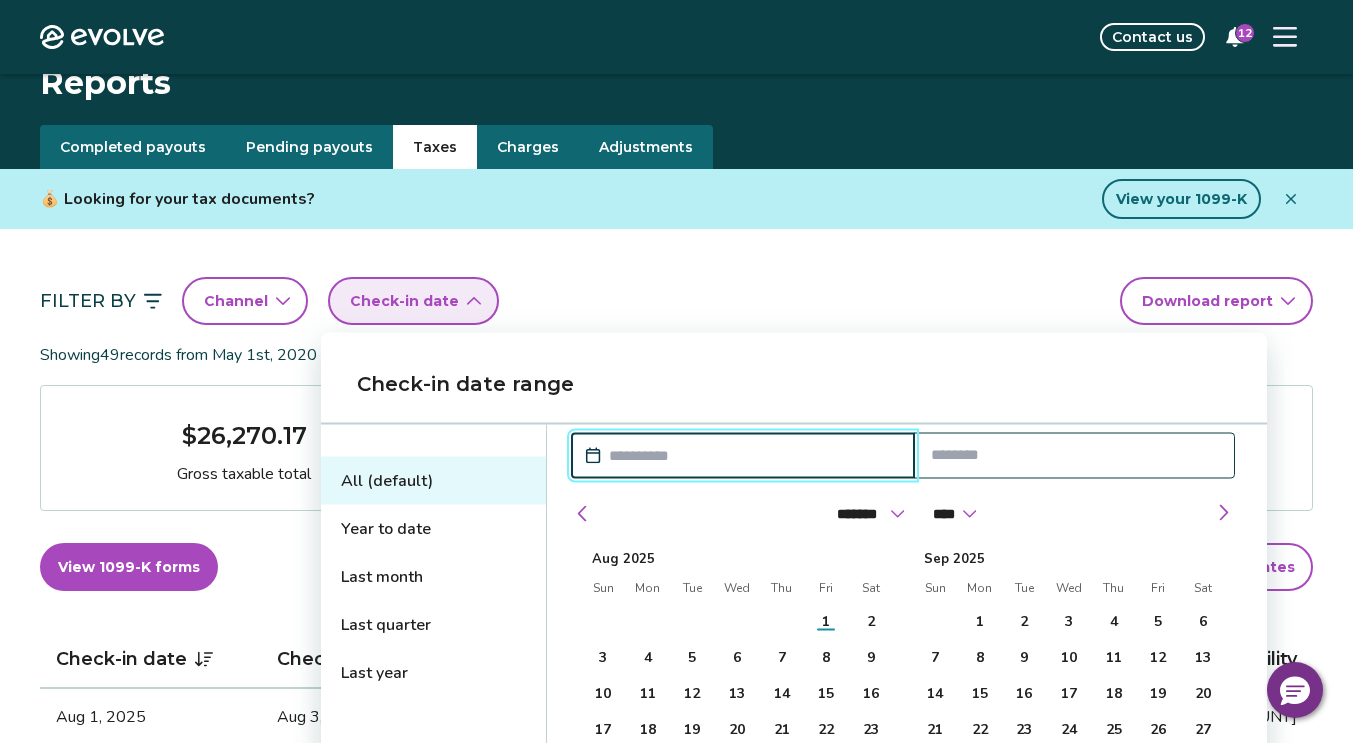 click on "Last month" at bounding box center [433, 577] 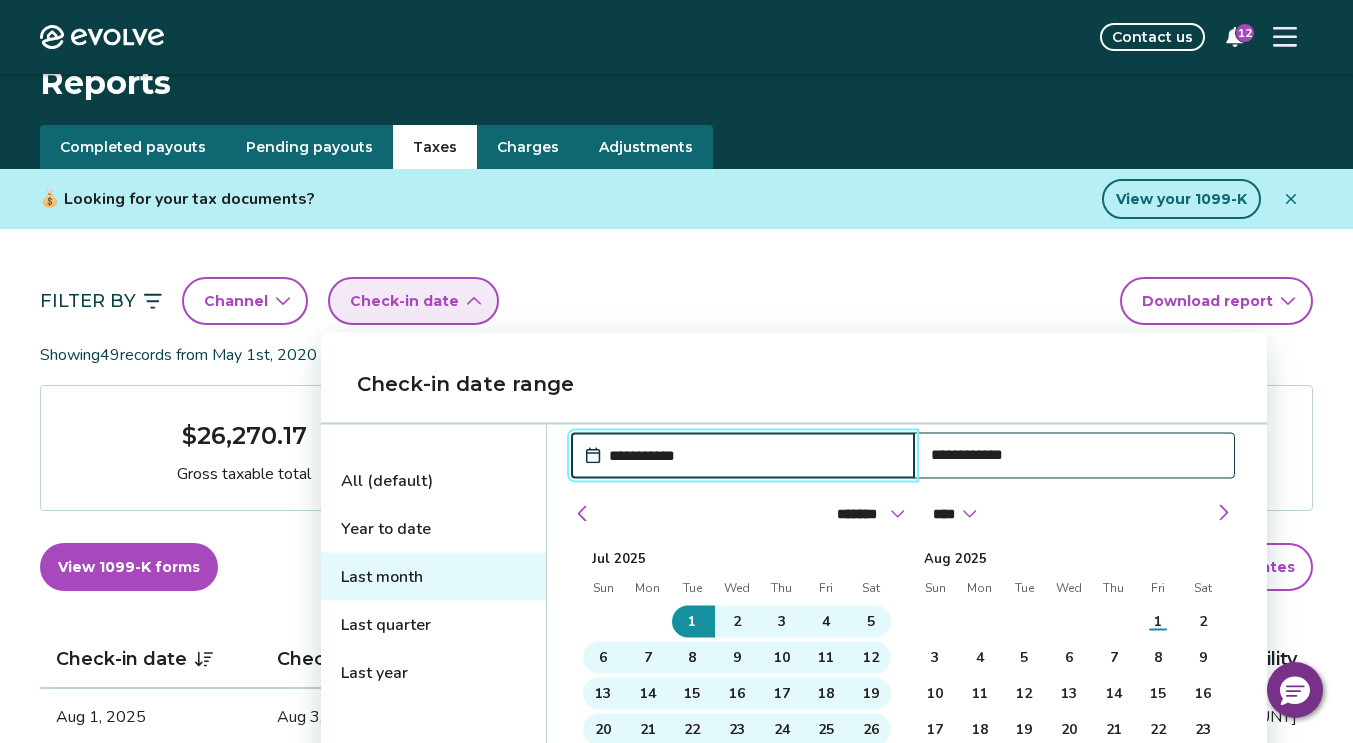 click on "Check-in date range" at bounding box center (794, 384) 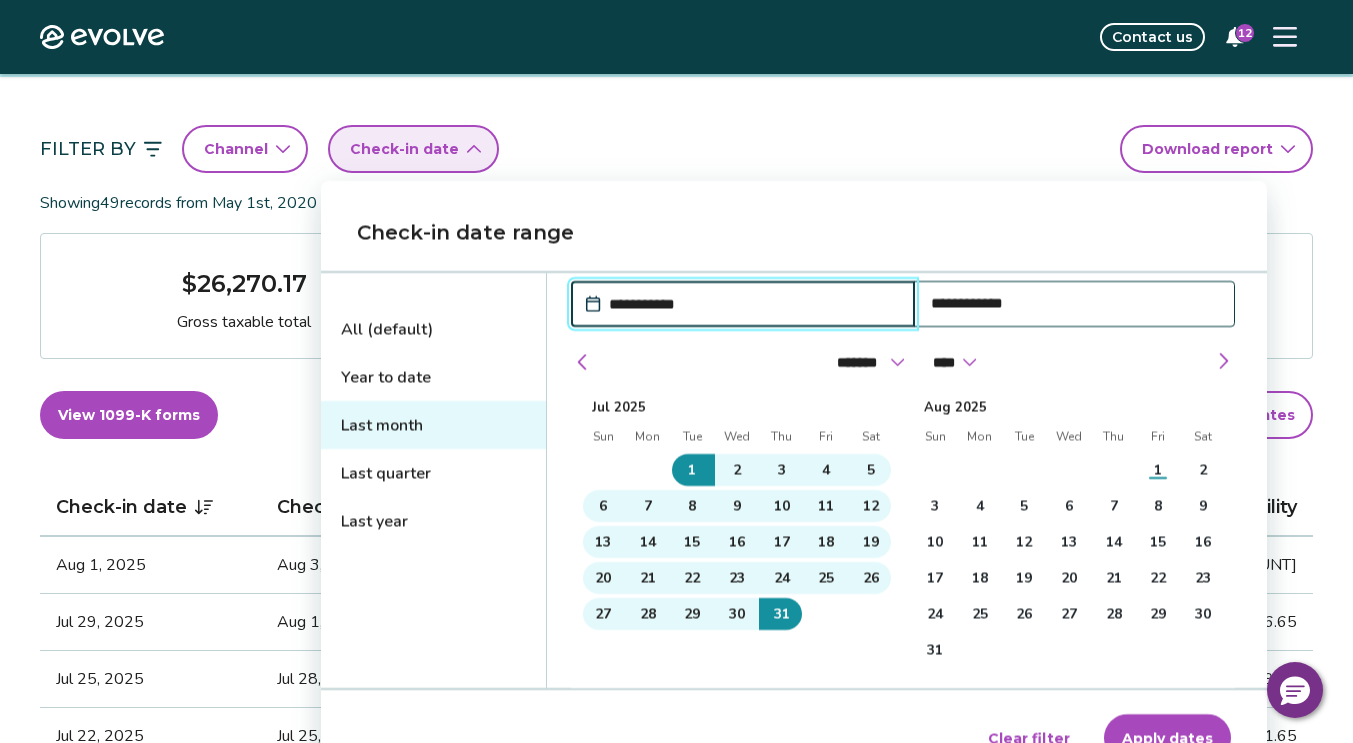 scroll, scrollTop: 165, scrollLeft: 0, axis: vertical 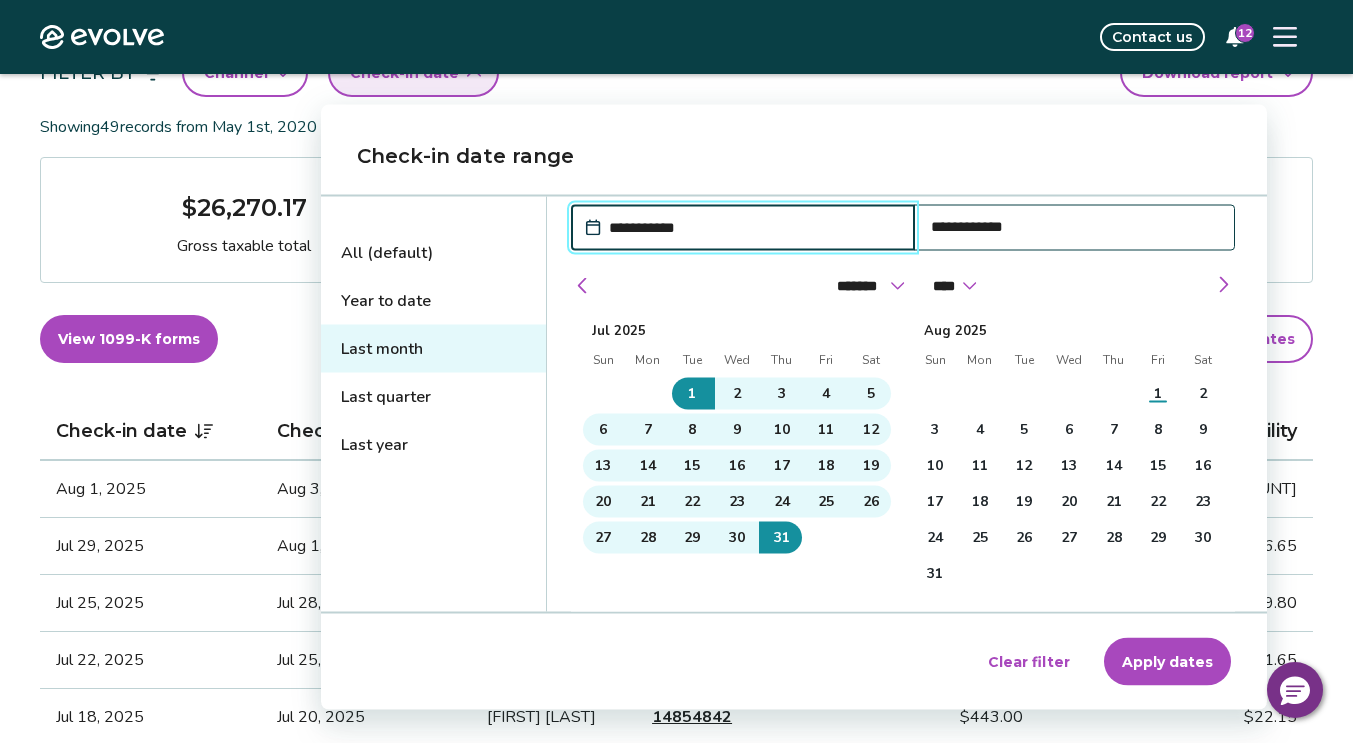 click on "Apply dates" at bounding box center (1167, 661) 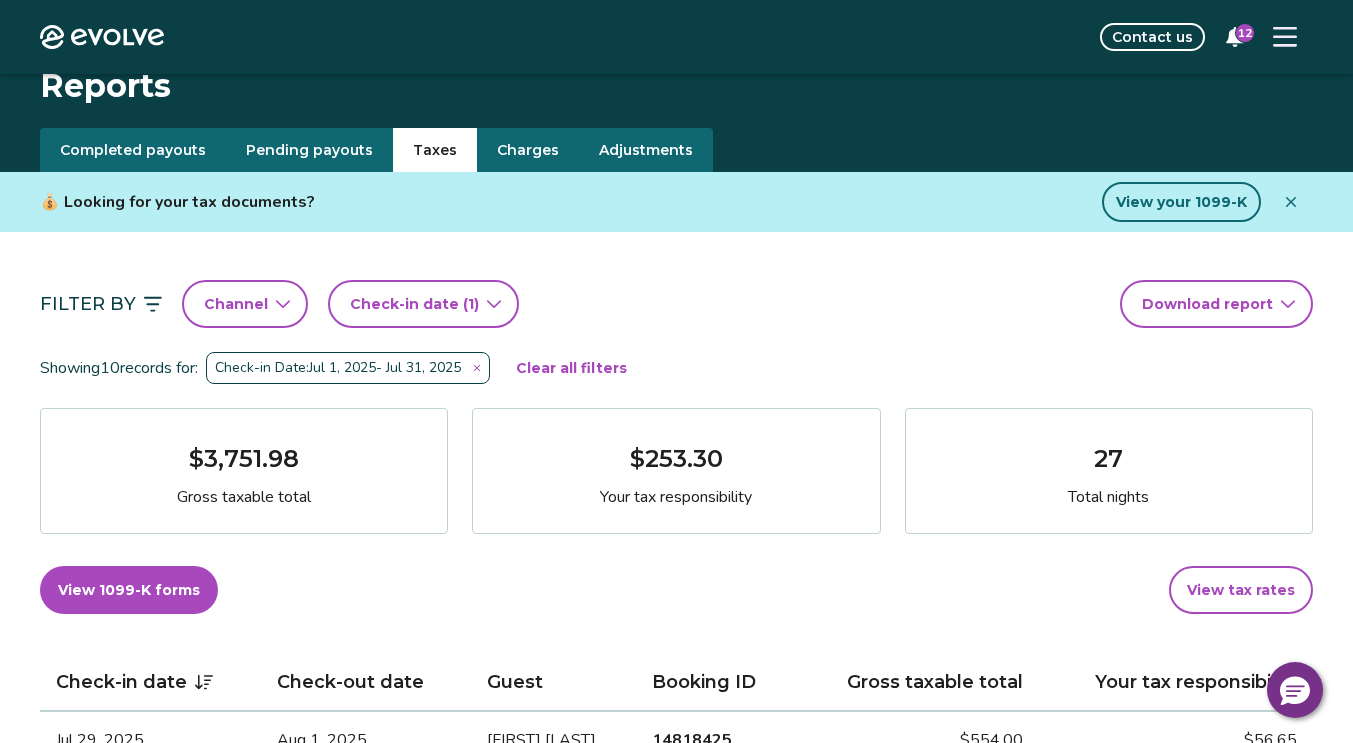 scroll, scrollTop: 9, scrollLeft: 0, axis: vertical 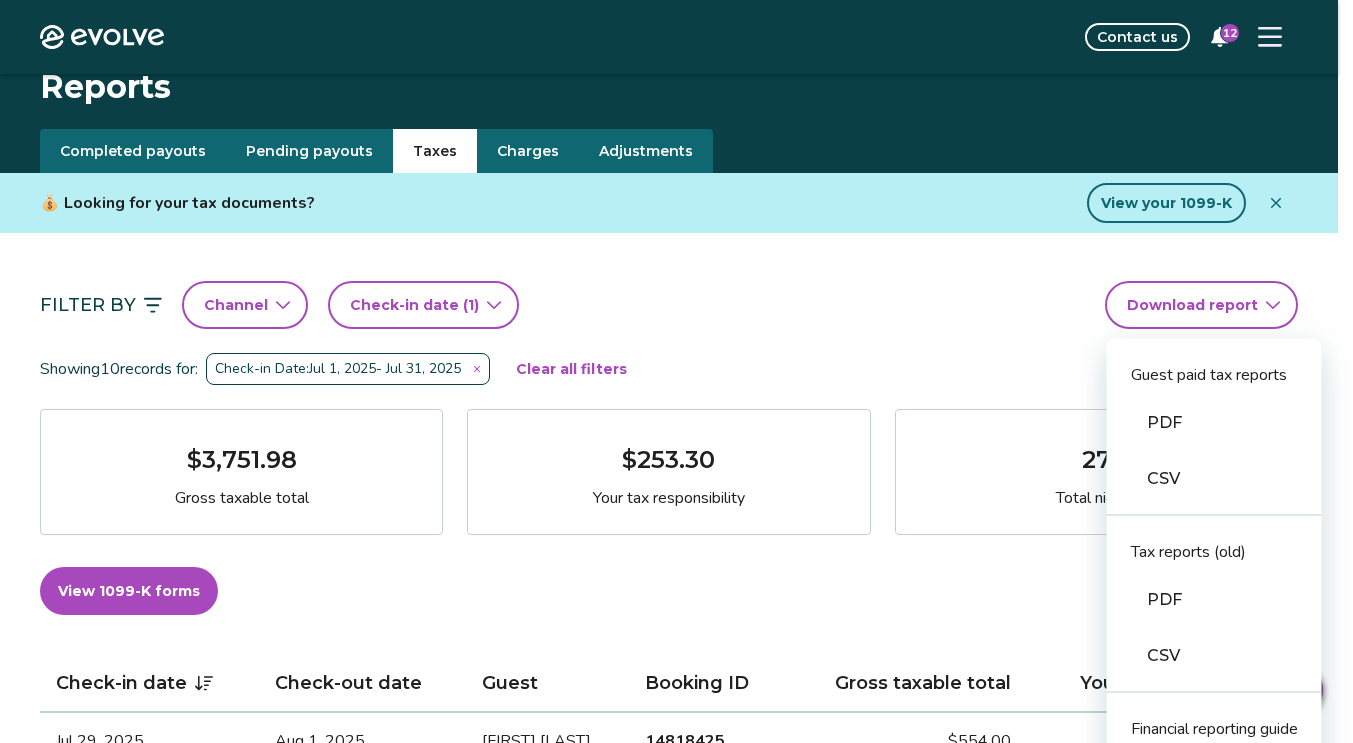 click on "Evolve Contact us 12 Reports Completed payouts Pending payouts Taxes Charges Adjustments 💰 Looking for your tax documents? View your 1099-K Filter By  Channel Check-in date (1) Download   report Guest paid tax reports PDF CSV Tax reports (old) PDF CSV Financial reporting guide PDF Showing  10  records   for: Check-in Date:  Jul 1, 2025  -   Jul 31, 2025 Clear all filters $3,751.98 Gross taxable total $253.30 Your tax responsibility 27 Total nights View 1099-K forms View tax rates Check-in date Check-out date Guest Booking ID Gross taxable total Your tax responsibility Jul 29, 2025 Aug 1, 2025 DEVAREAU BELL 14818425 $554.00 $56.65 Jul 25, 2025 Jul 28, 2025 Chakira Bush 14815248 $596.00 $29.80 Jul 22, 2025 Jul 25, 2025 Marissa Reynolds 14893358 $433.00 $21.65 Jul 18, 2025 Jul 20, 2025 Shaquille Forrester 14854842 $443.00 $22.15 Jul 16, 2025 Jul 18, 2025 Jennifer Hayes 14822781 $351.99 $17.60 Jul 13, 2025 Jul 16, 2025 paula taylor 14791958 $490.00 $61.25 Jul 11, 2025 Jul 13, 2025 Ellen Goodman 14791677 |" at bounding box center [676, 1242] 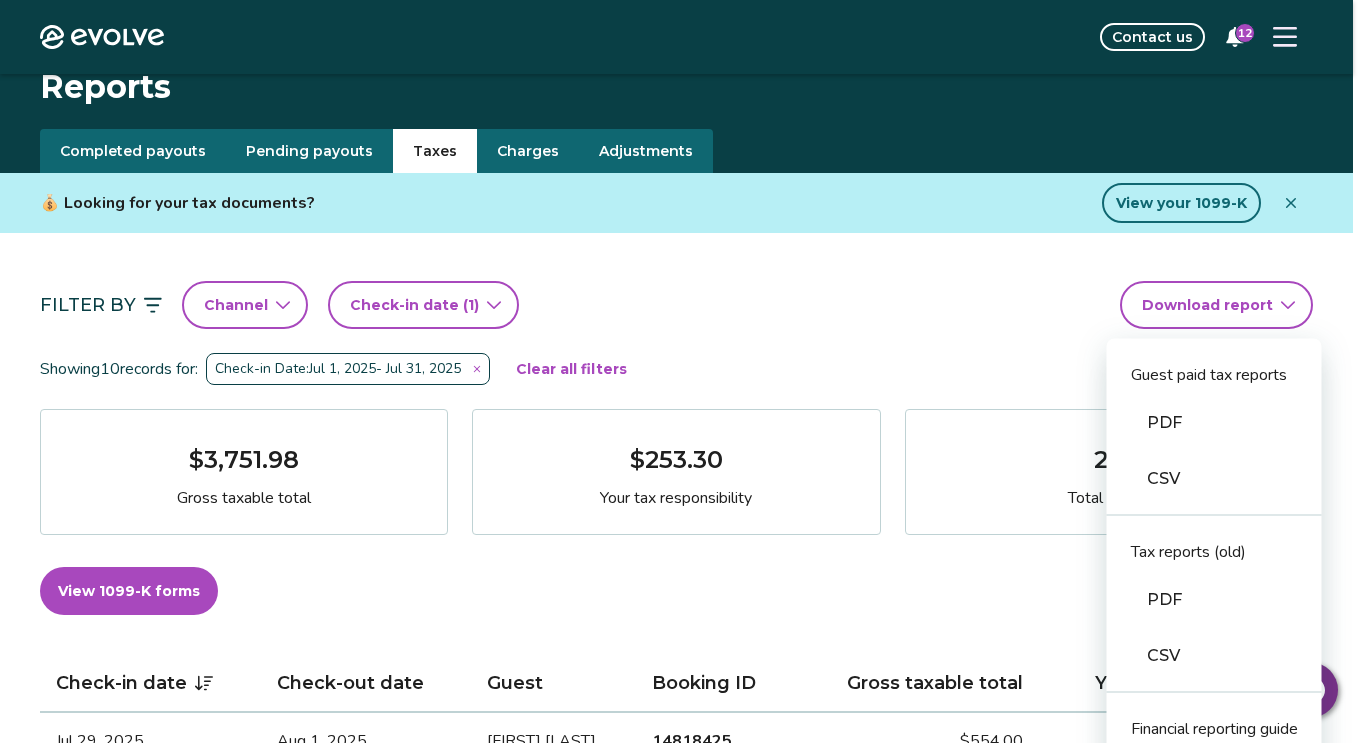 click on "CSV" at bounding box center [1214, 479] 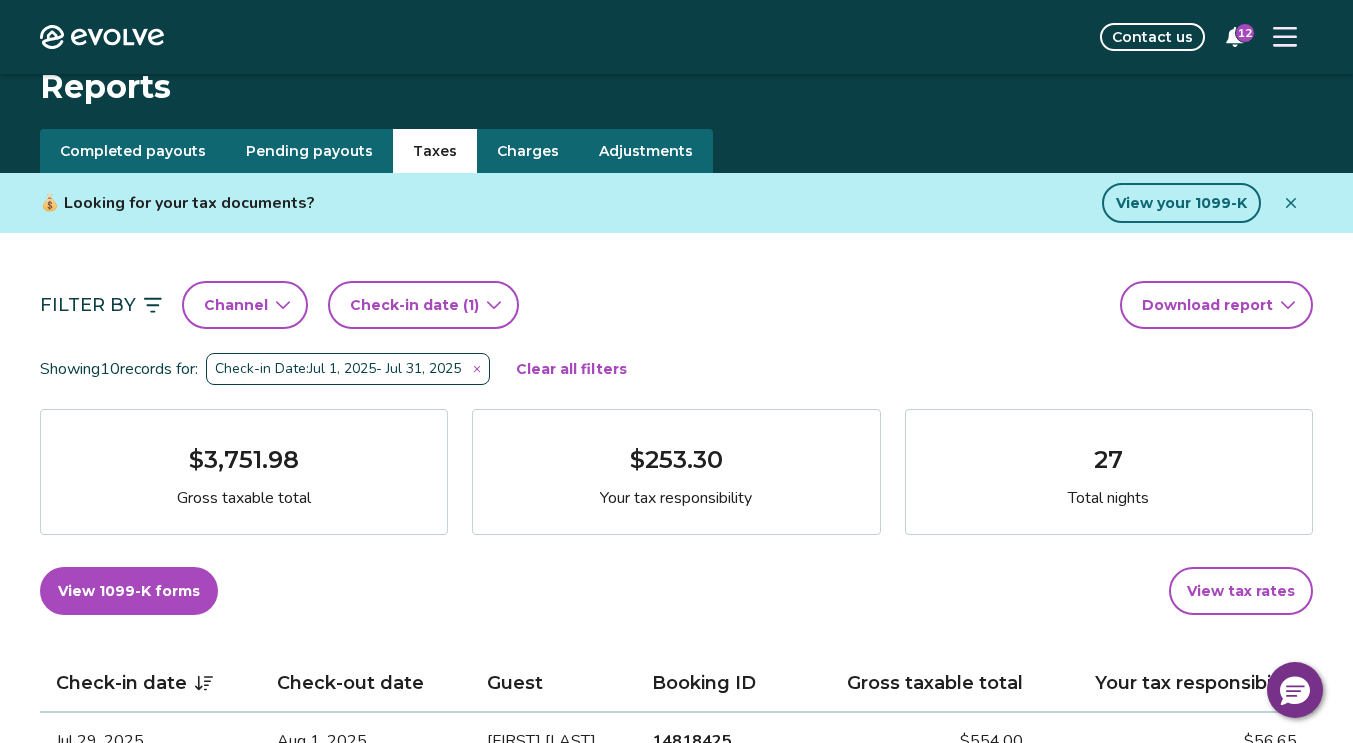 click on "Filter By  Channel Check-in date (1) Download   report" at bounding box center (676, 305) 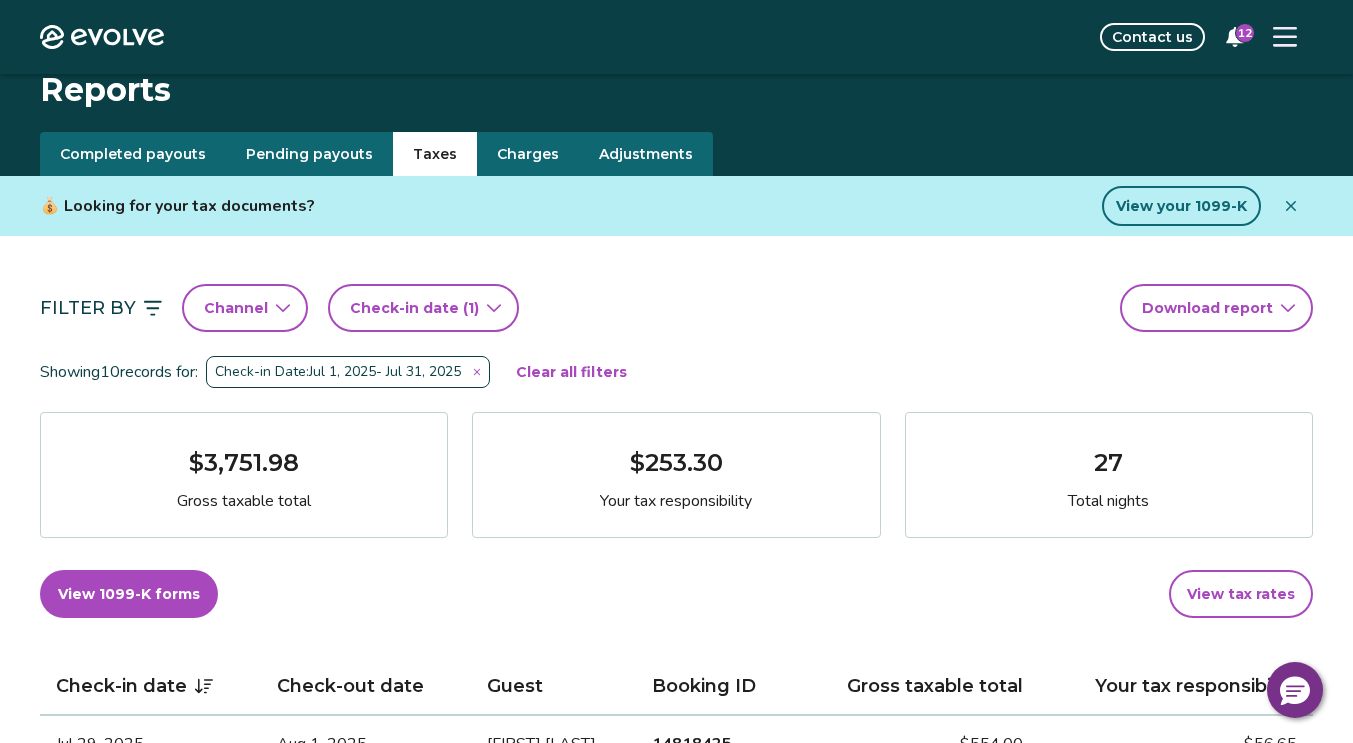 scroll, scrollTop: 9, scrollLeft: 0, axis: vertical 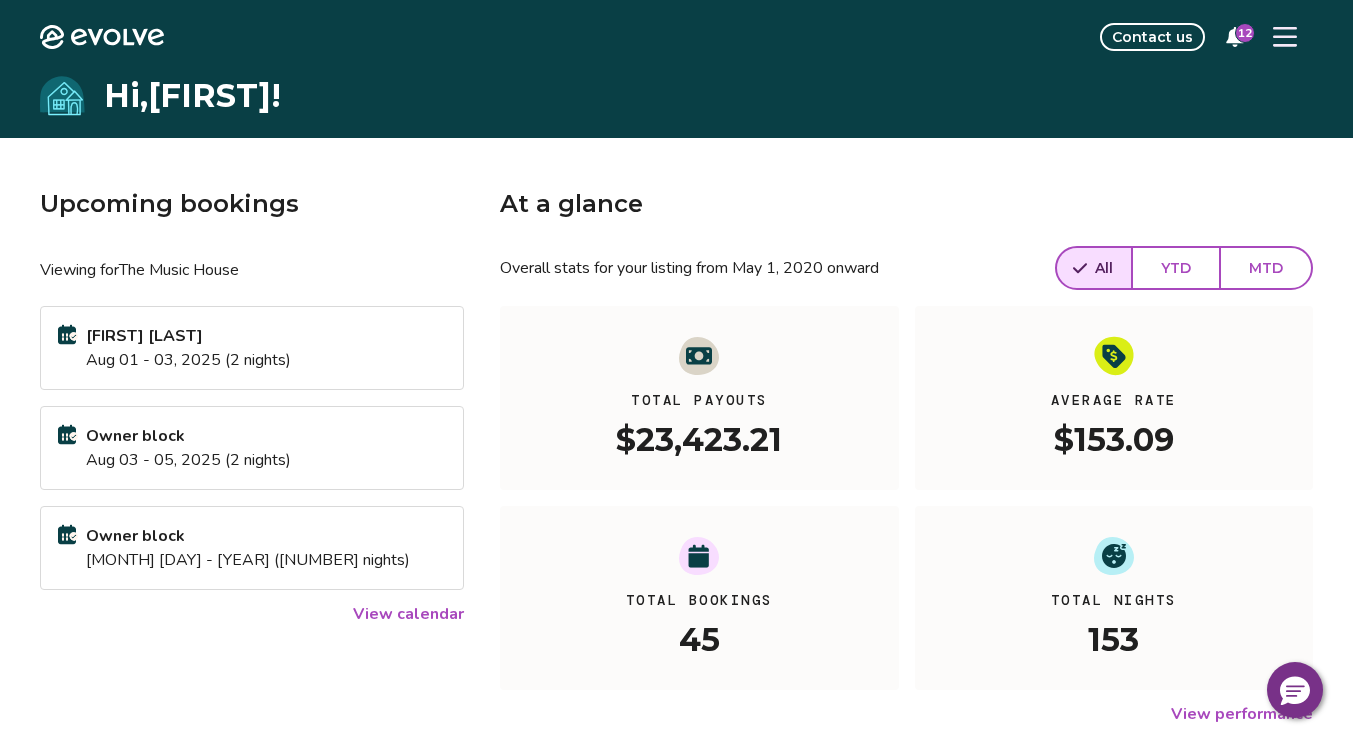 click 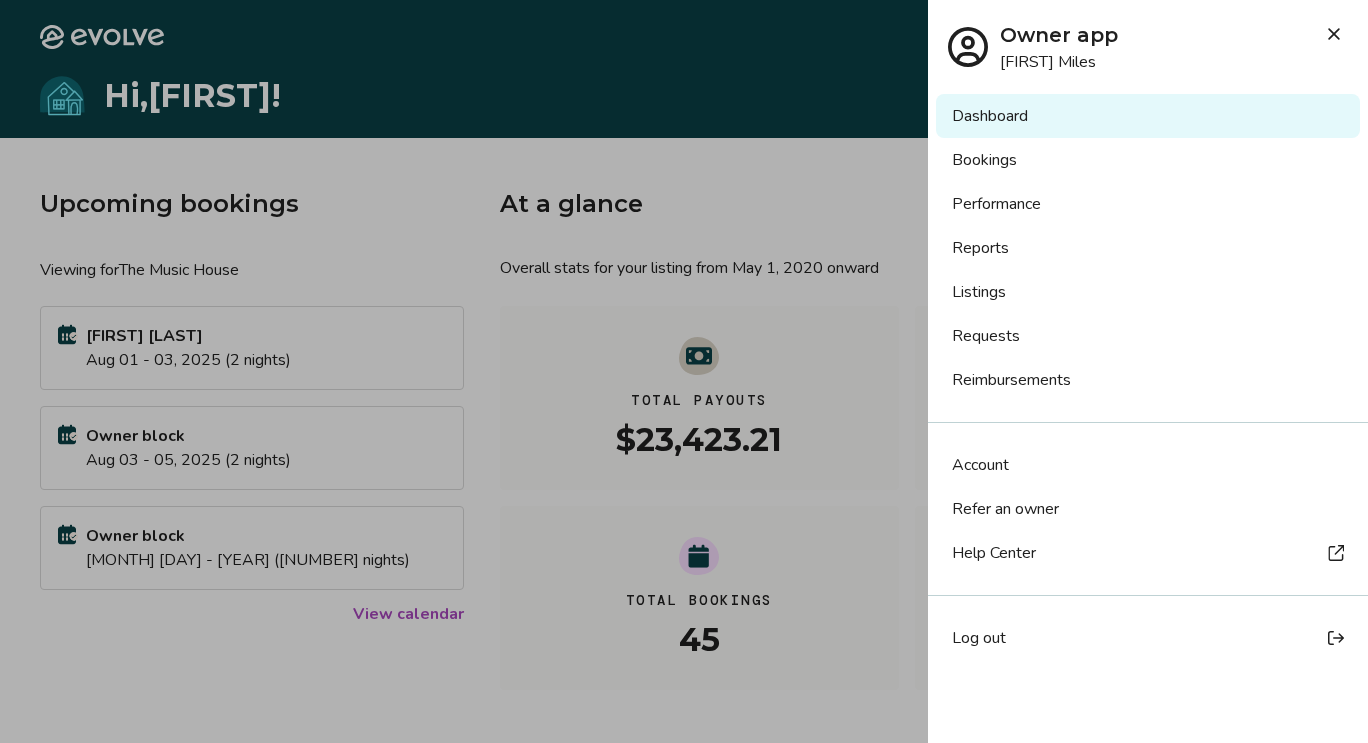 click on "Reports" at bounding box center [1148, 248] 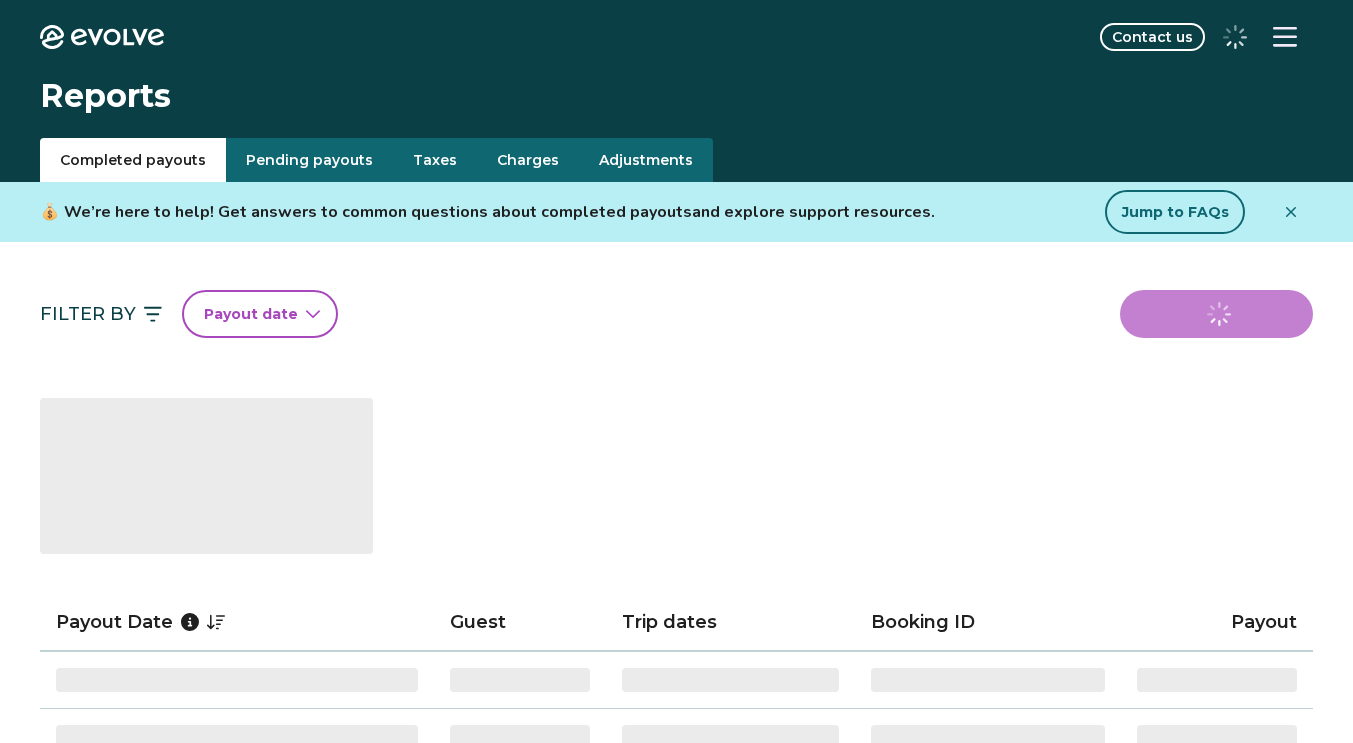 scroll, scrollTop: 0, scrollLeft: 0, axis: both 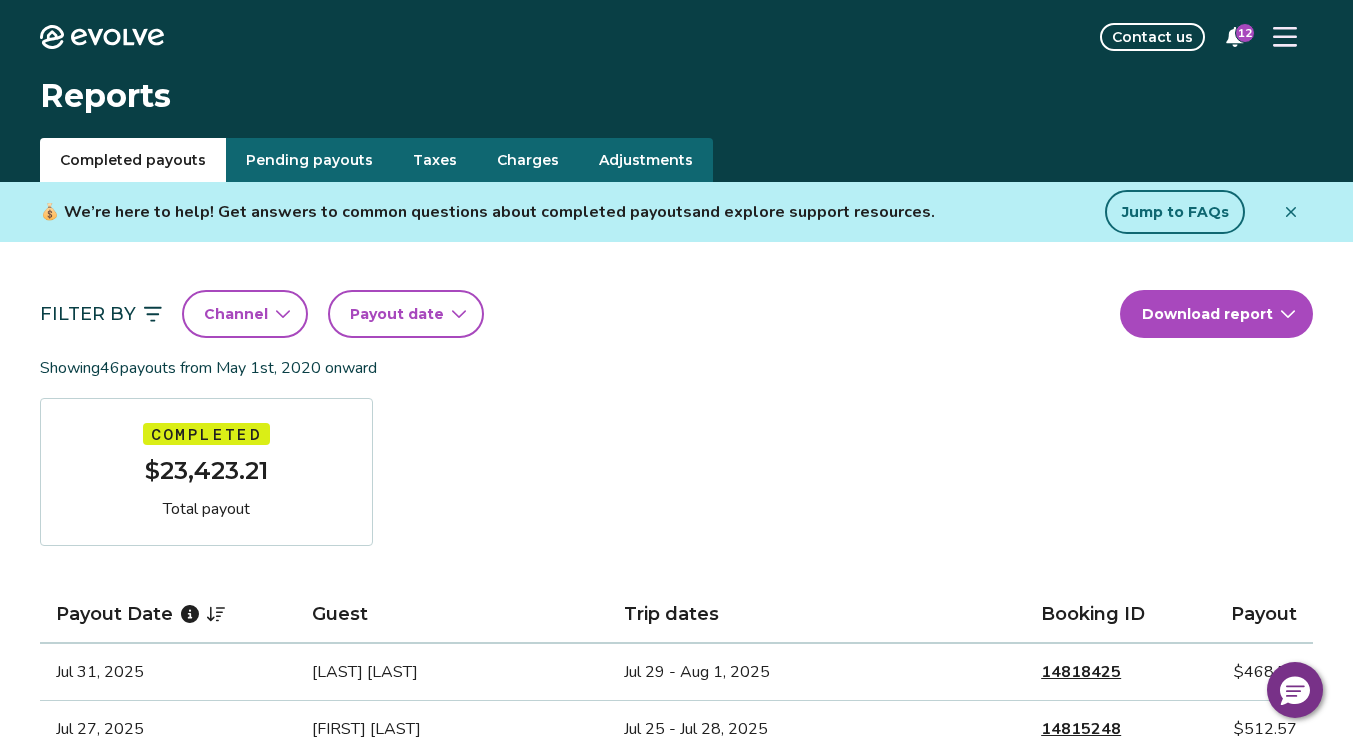click on "Taxes" at bounding box center [435, 160] 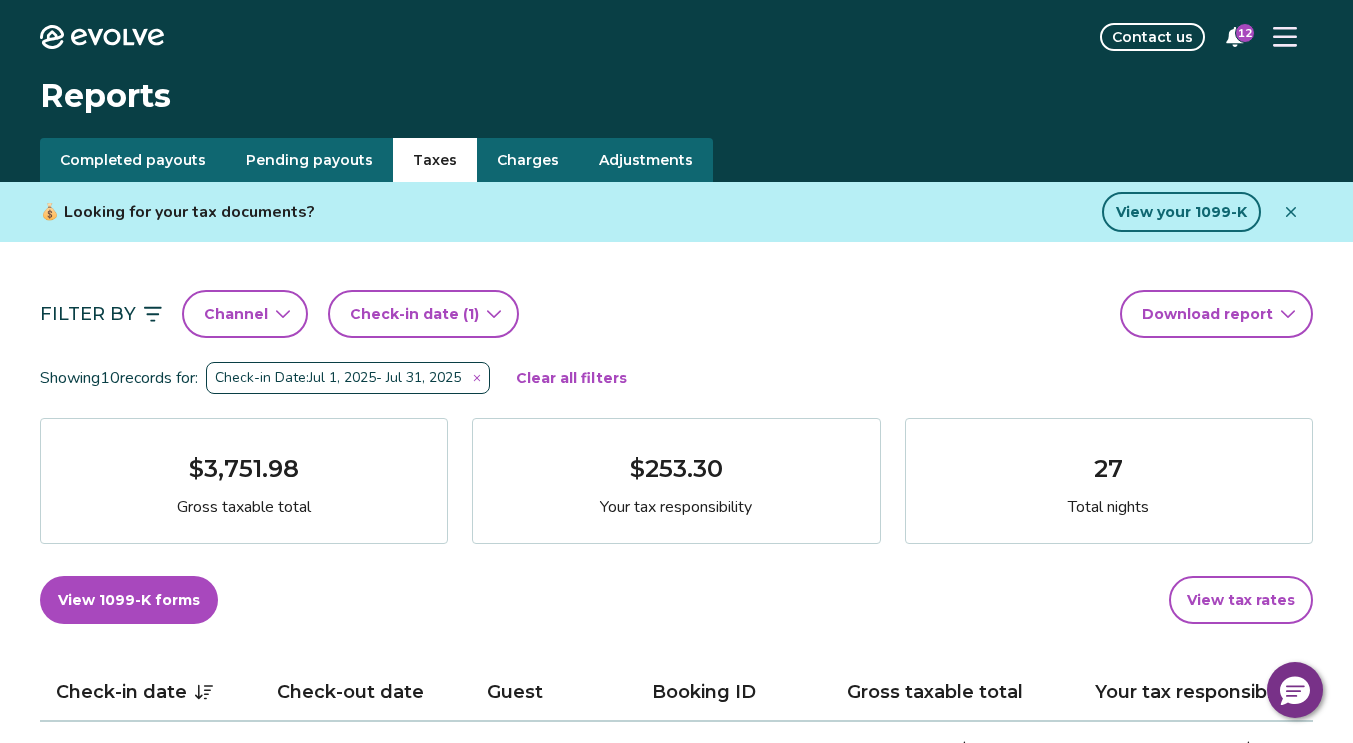 click on "Check-in date (1)" at bounding box center (414, 314) 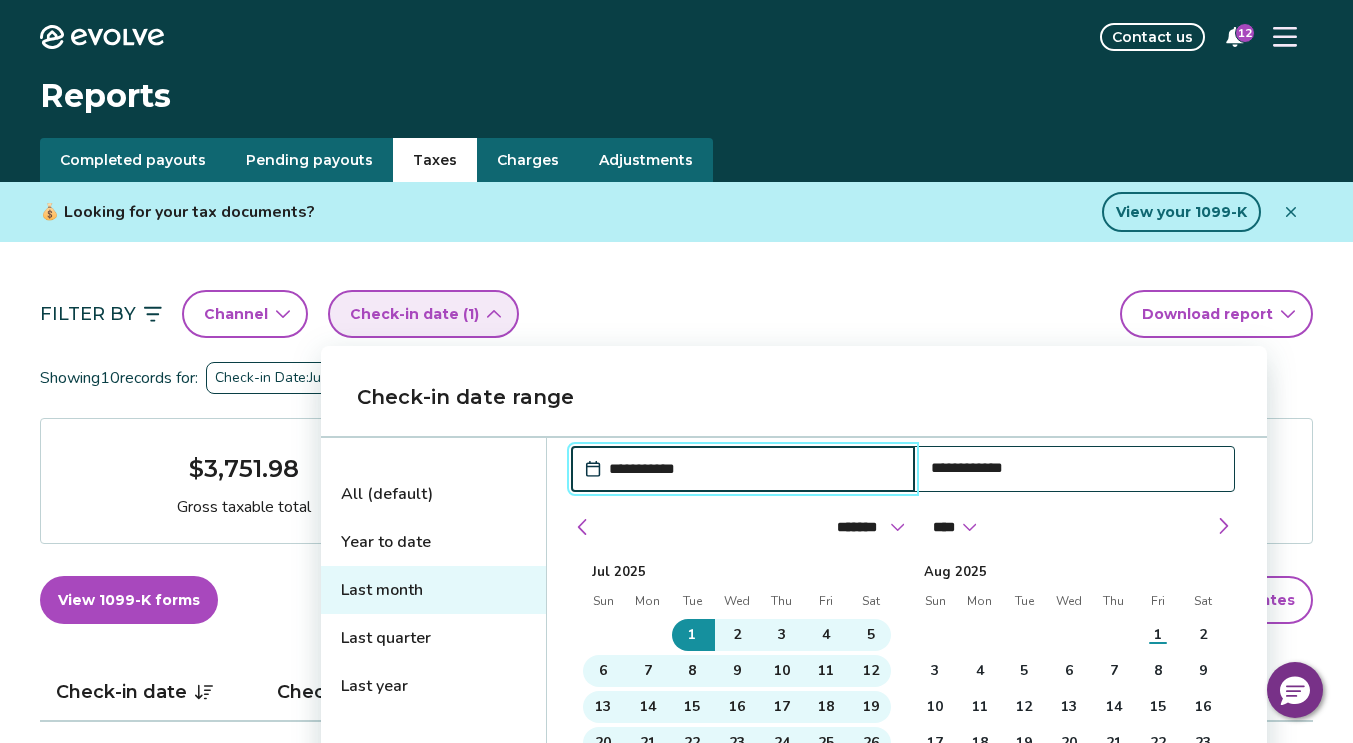 click on "Last month" at bounding box center (433, 590) 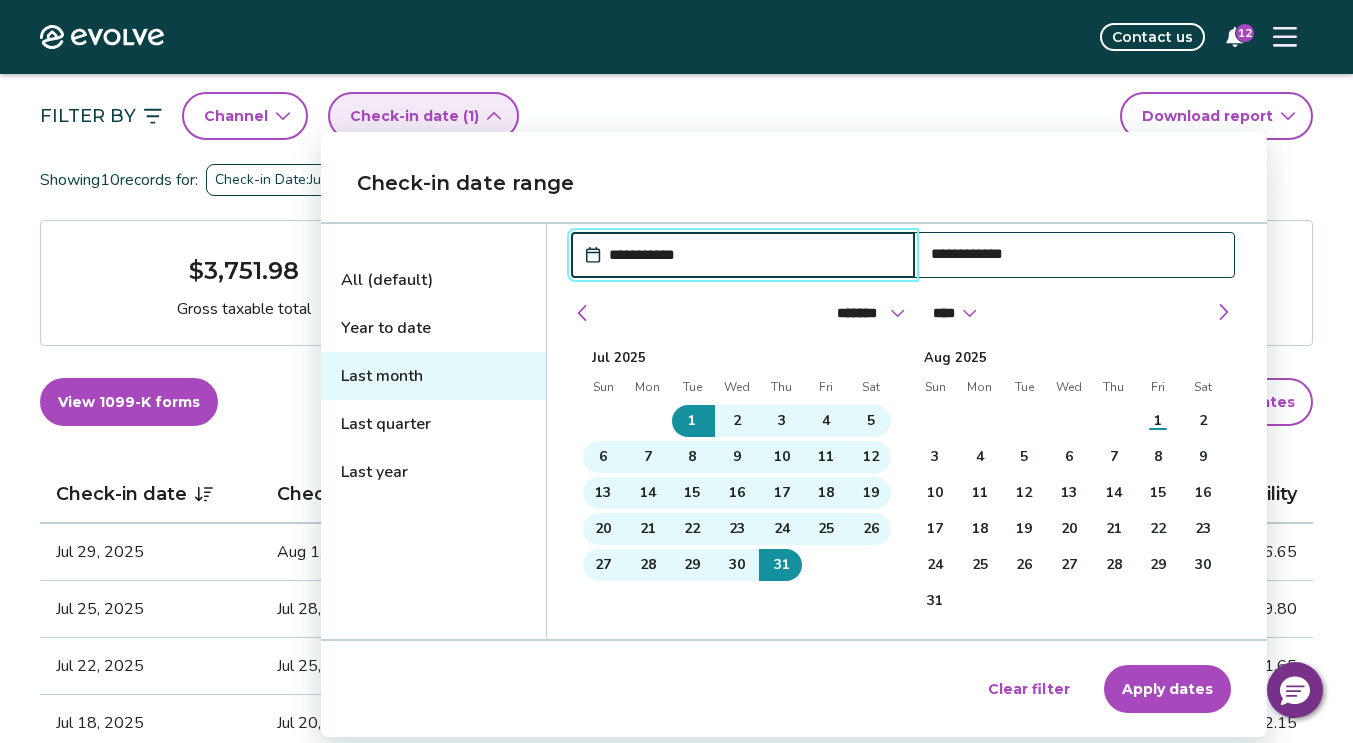 scroll, scrollTop: 215, scrollLeft: 0, axis: vertical 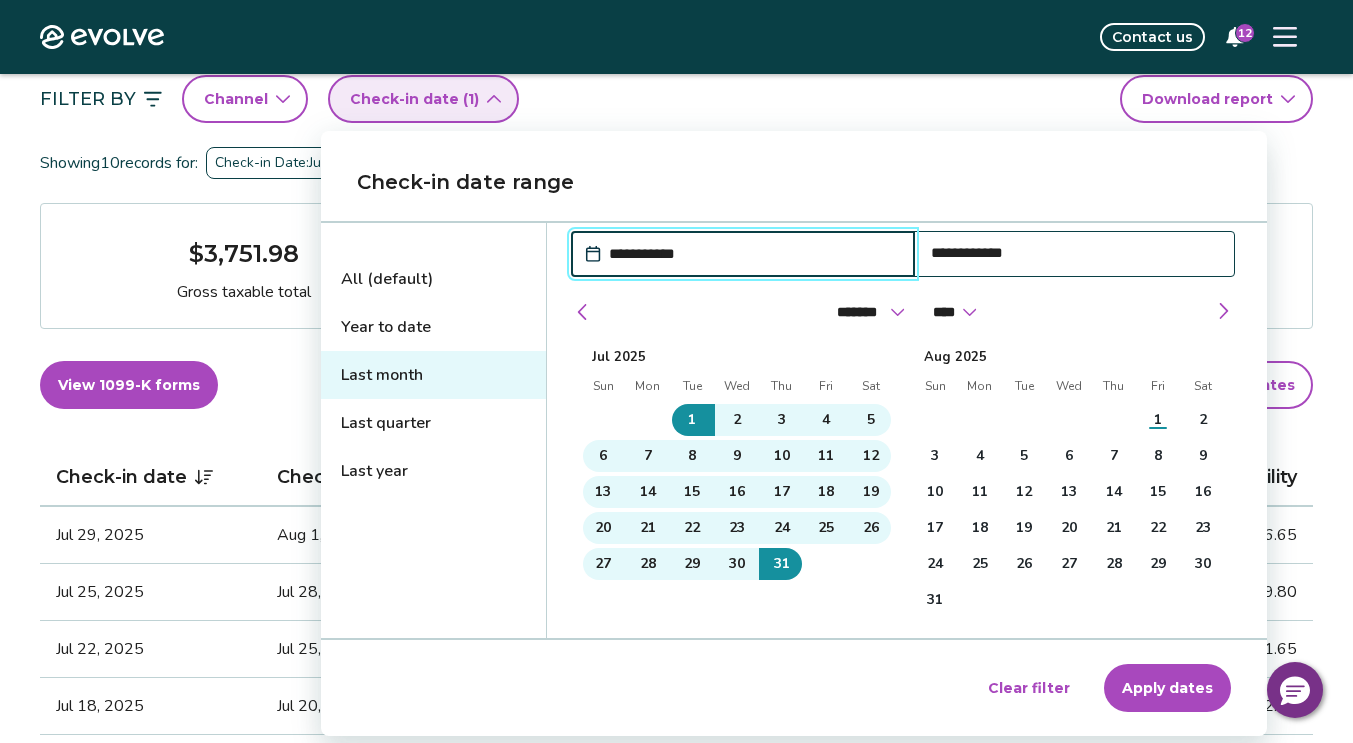 click on "Apply dates" at bounding box center (1167, 688) 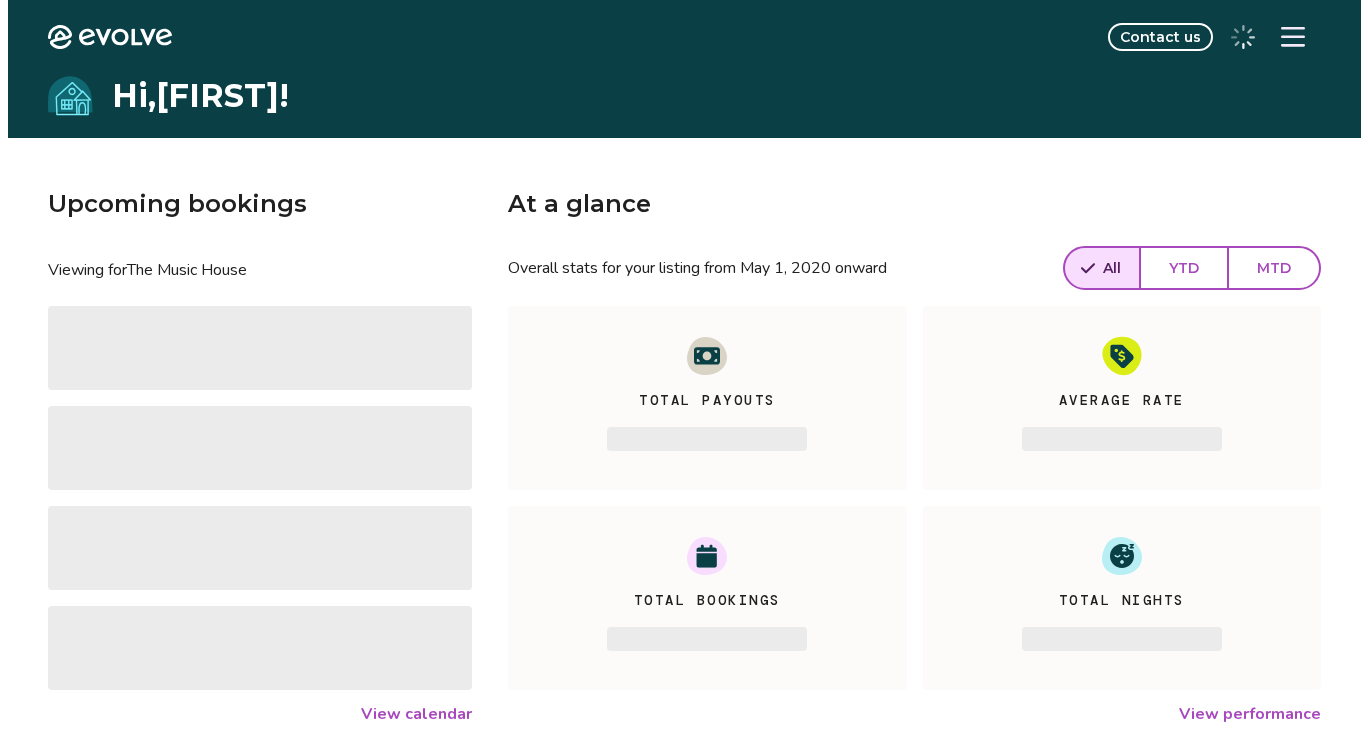 scroll, scrollTop: 0, scrollLeft: 0, axis: both 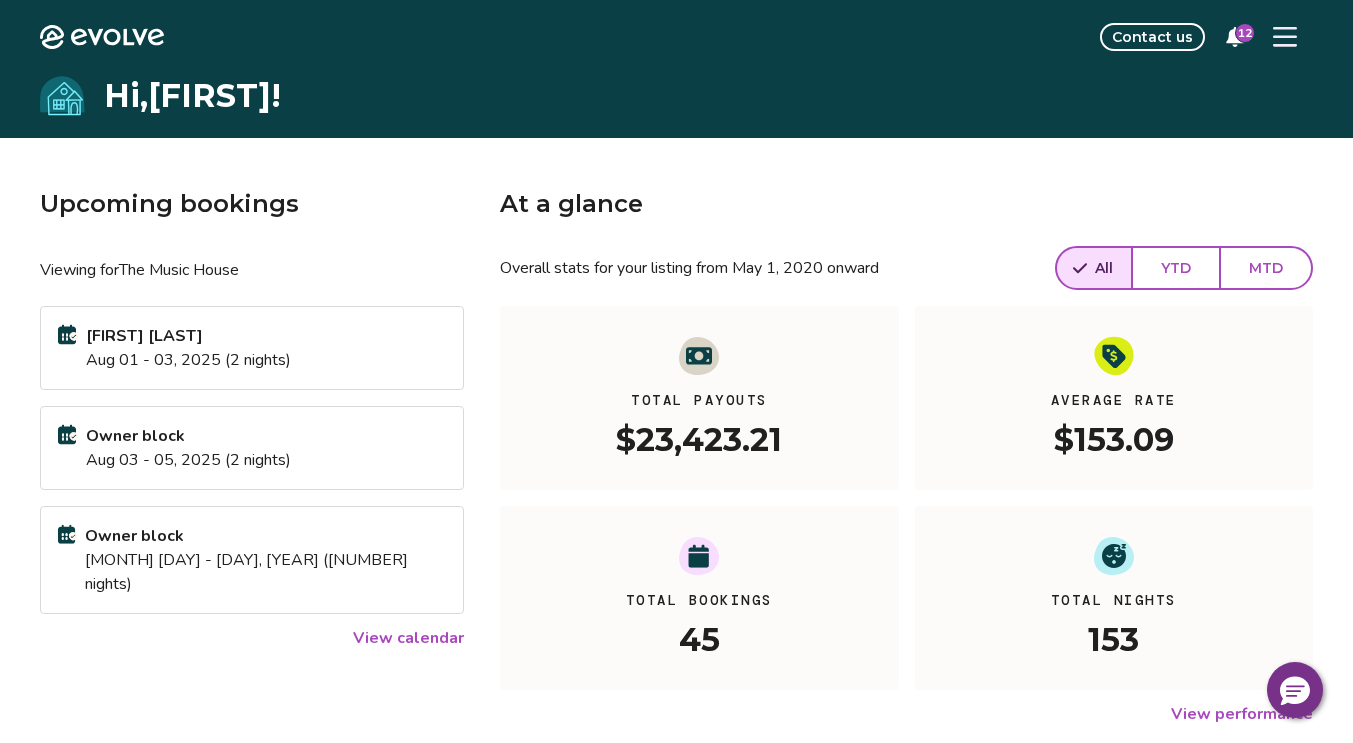 click 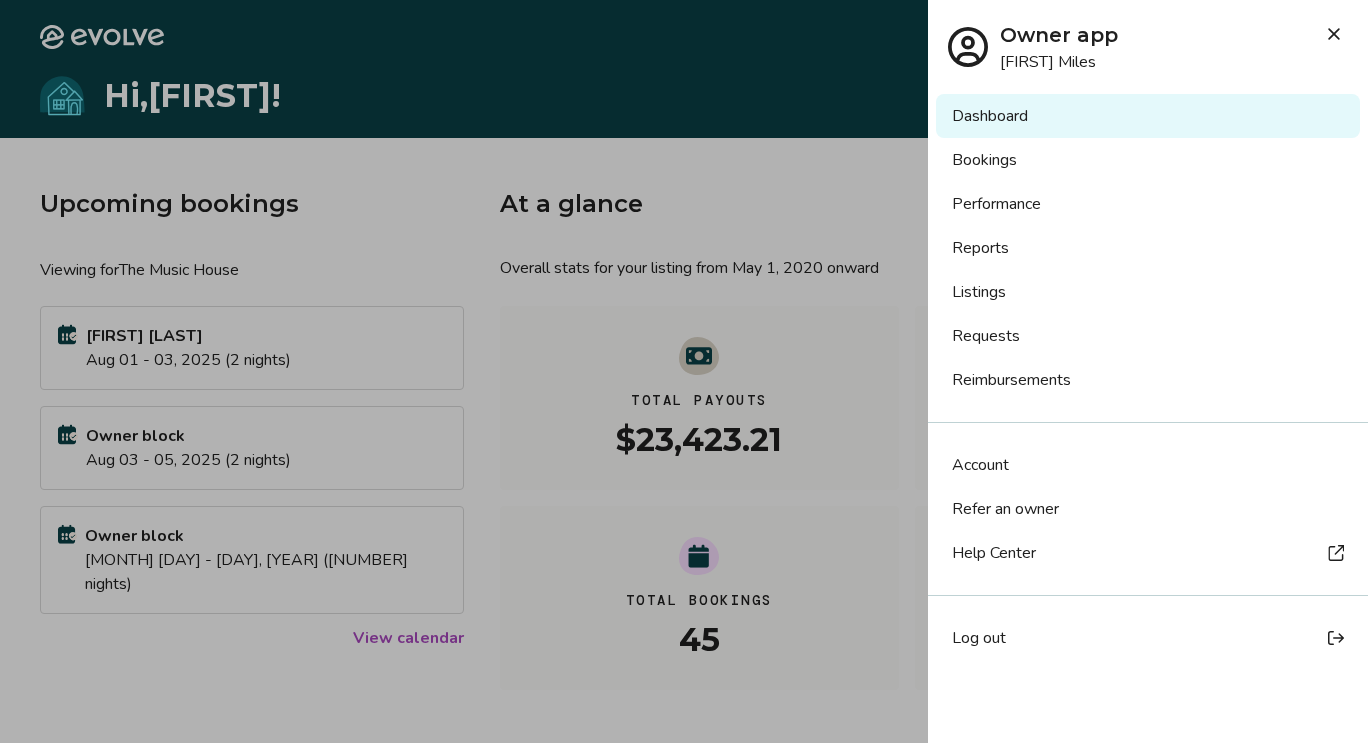click on "Reports" at bounding box center (1148, 248) 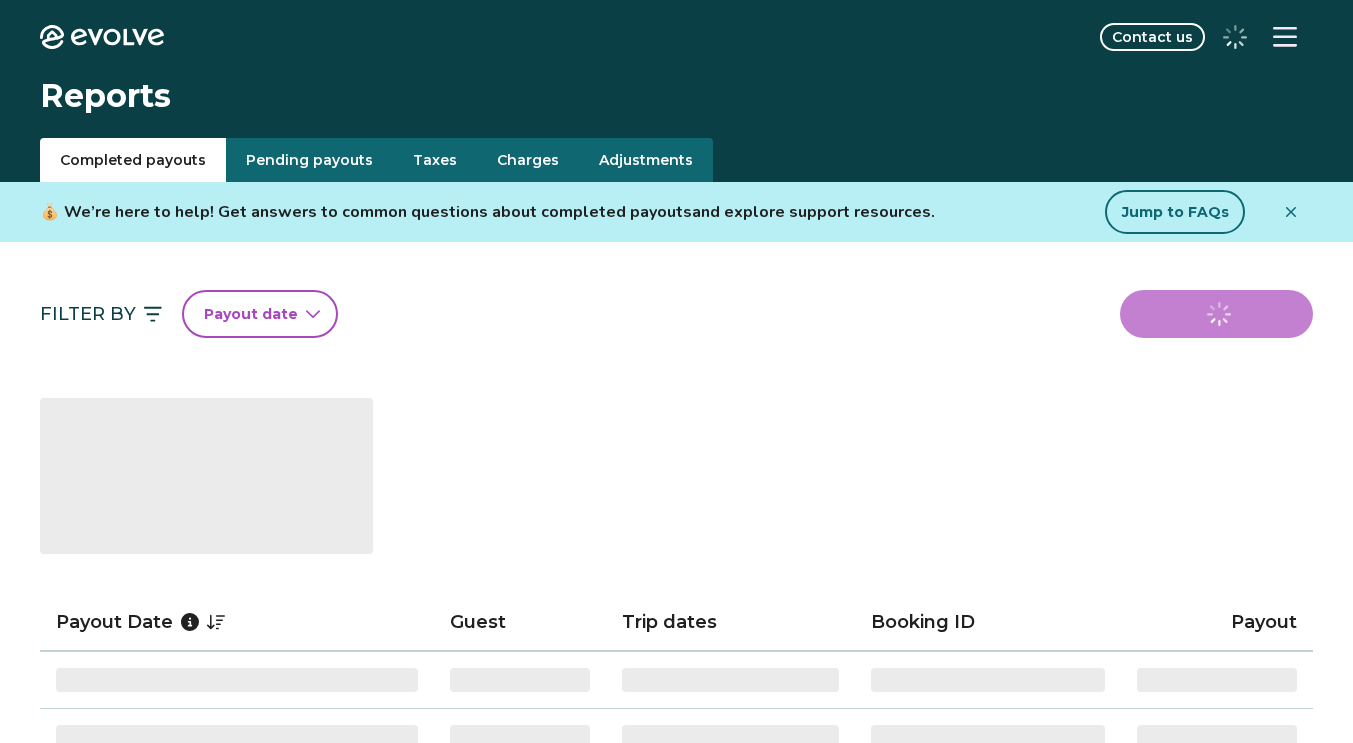 scroll, scrollTop: 0, scrollLeft: 0, axis: both 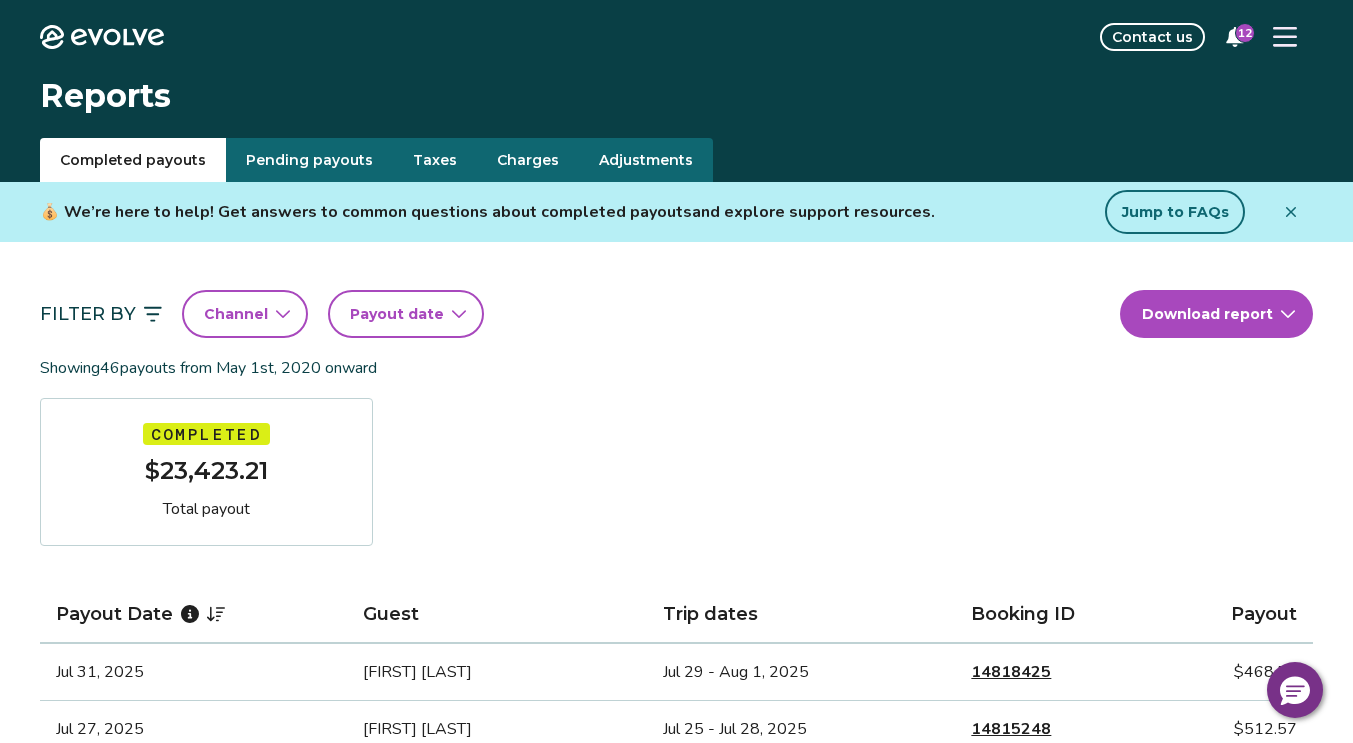 click on "Taxes" at bounding box center (435, 160) 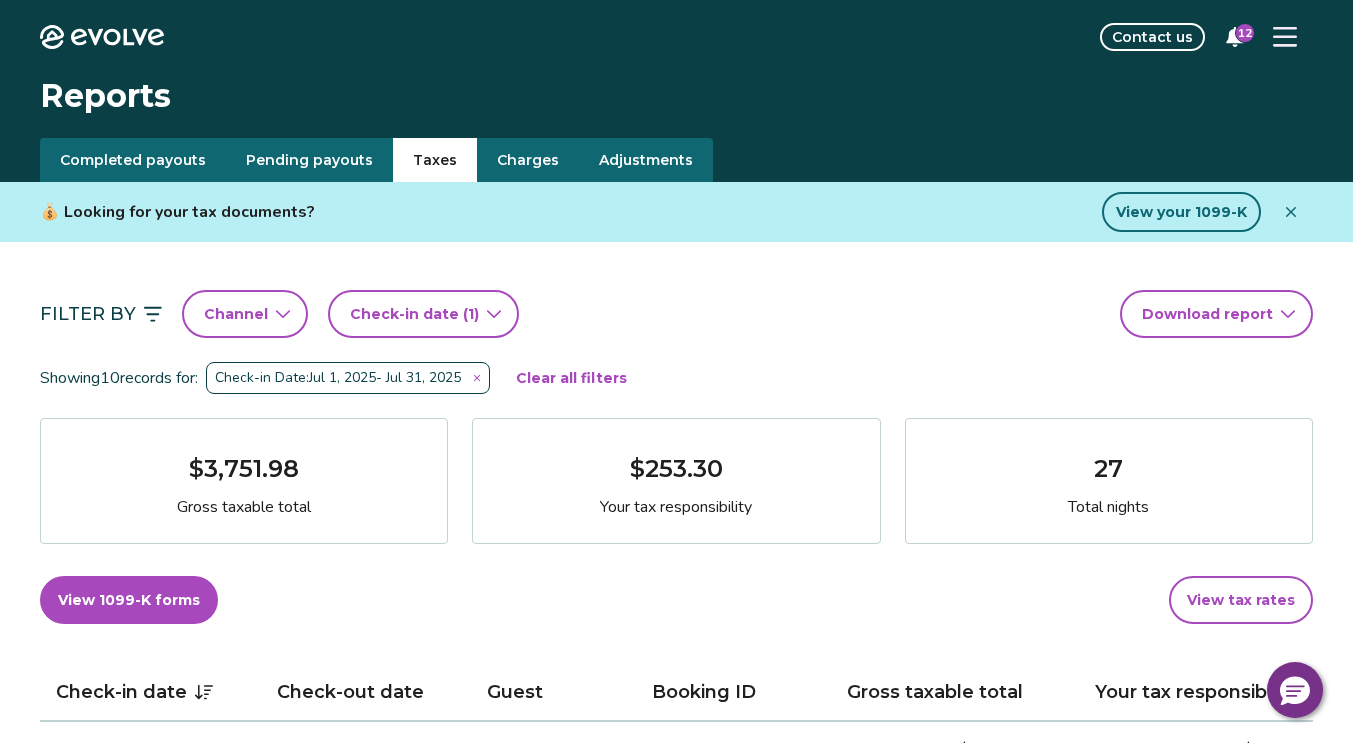 click 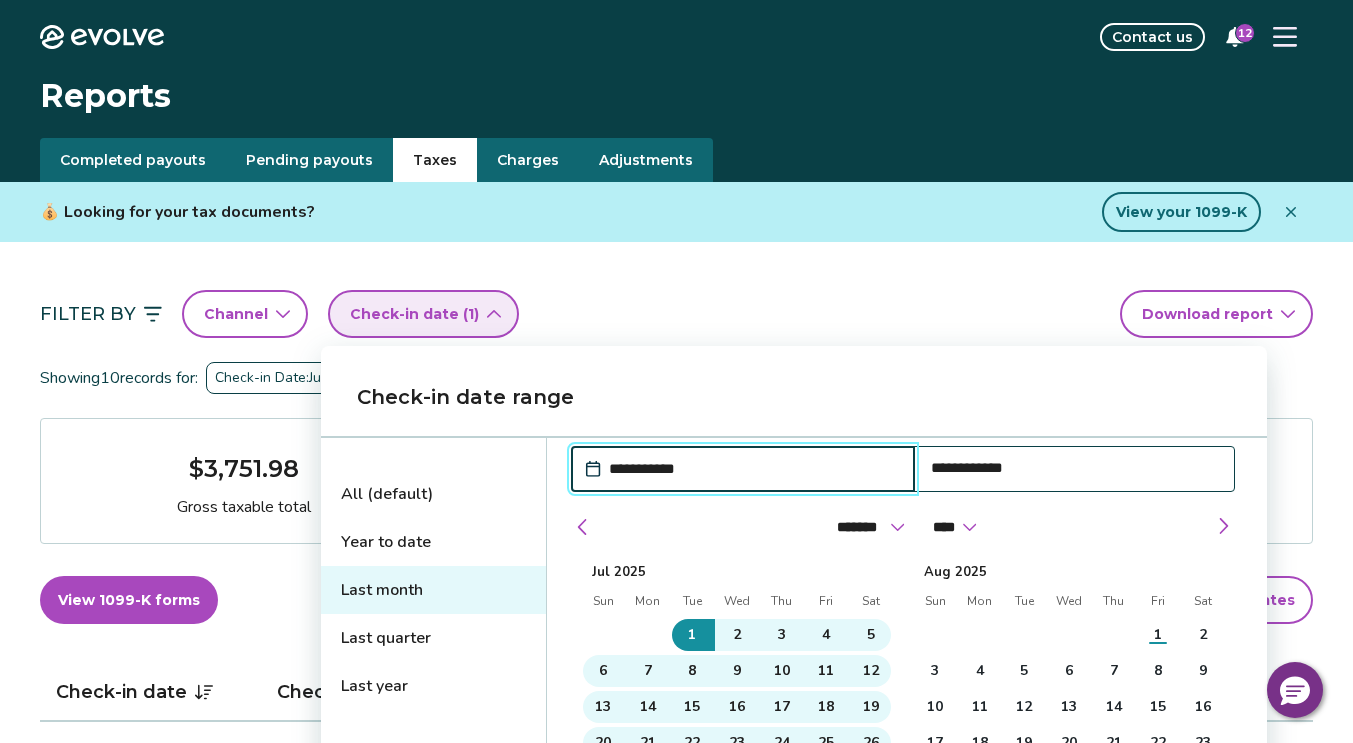 click on "Last month" at bounding box center (433, 590) 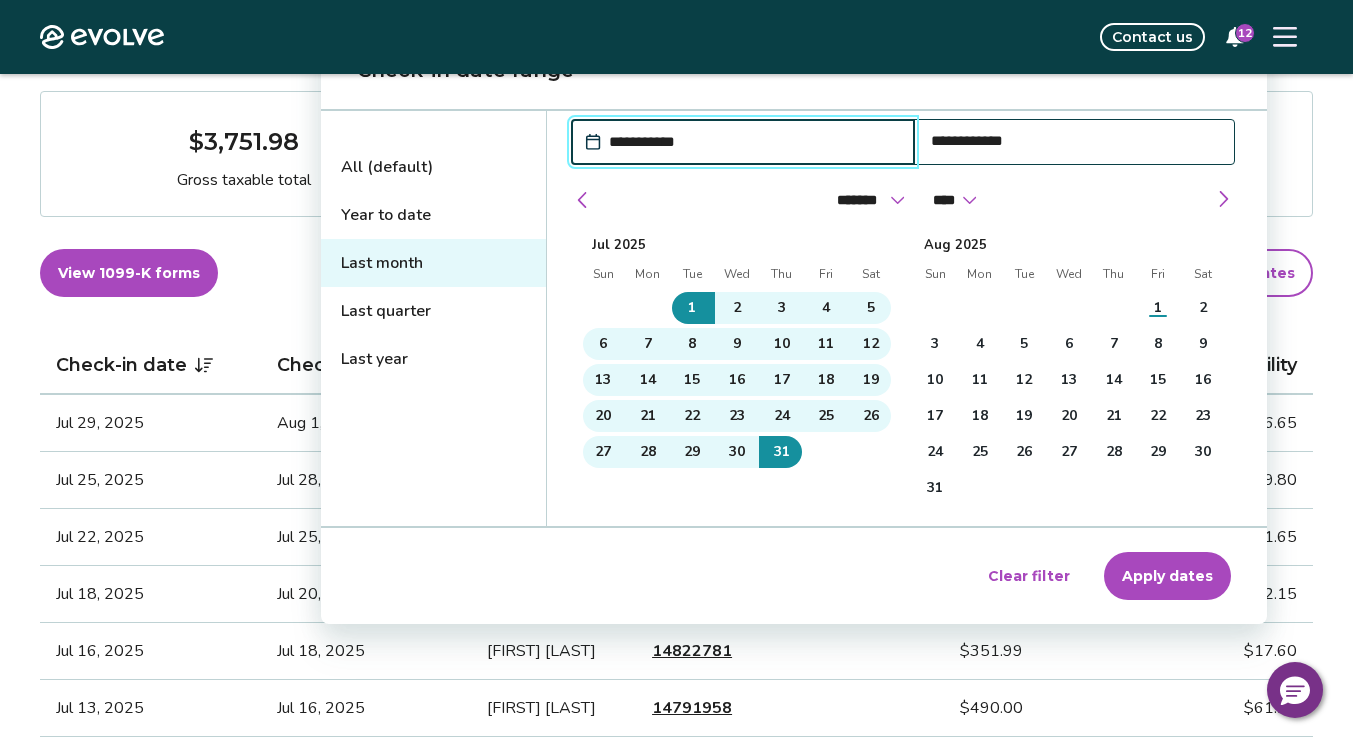 scroll, scrollTop: 354, scrollLeft: 0, axis: vertical 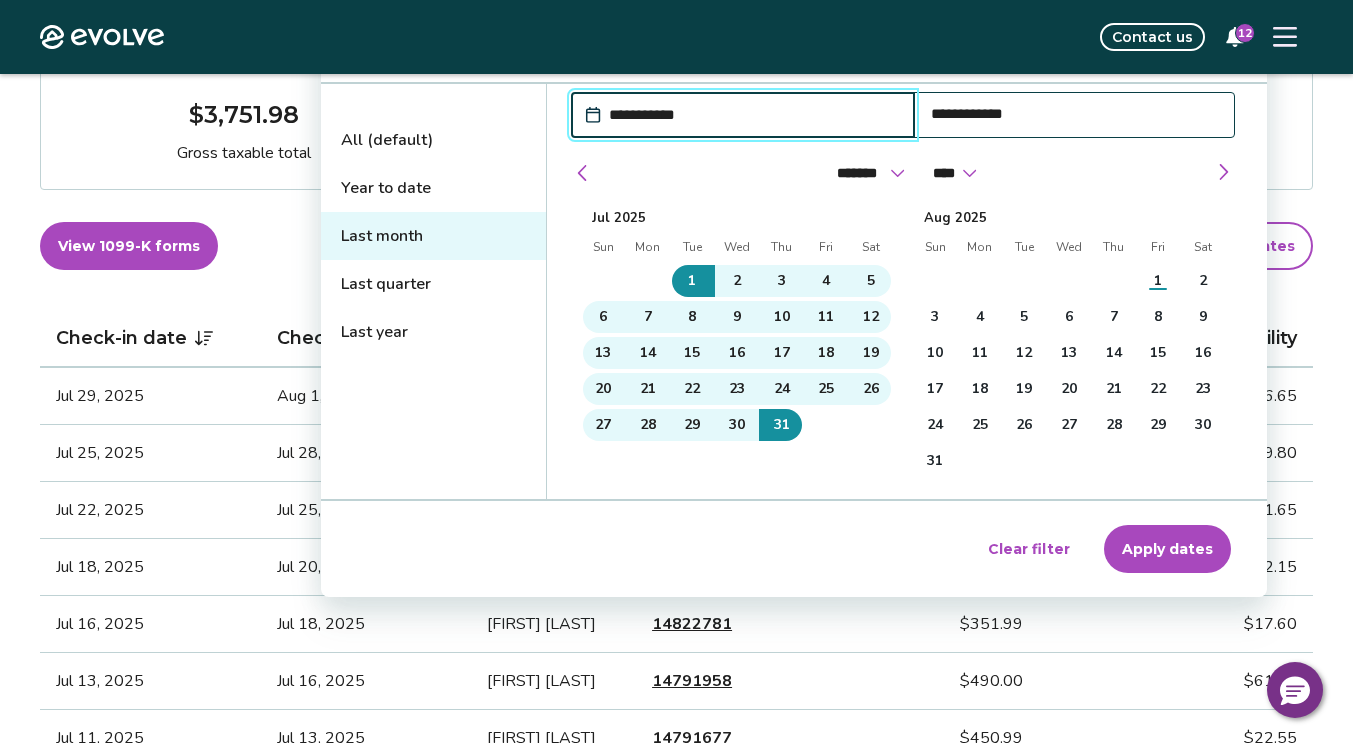 click on "Apply dates" at bounding box center [1167, 549] 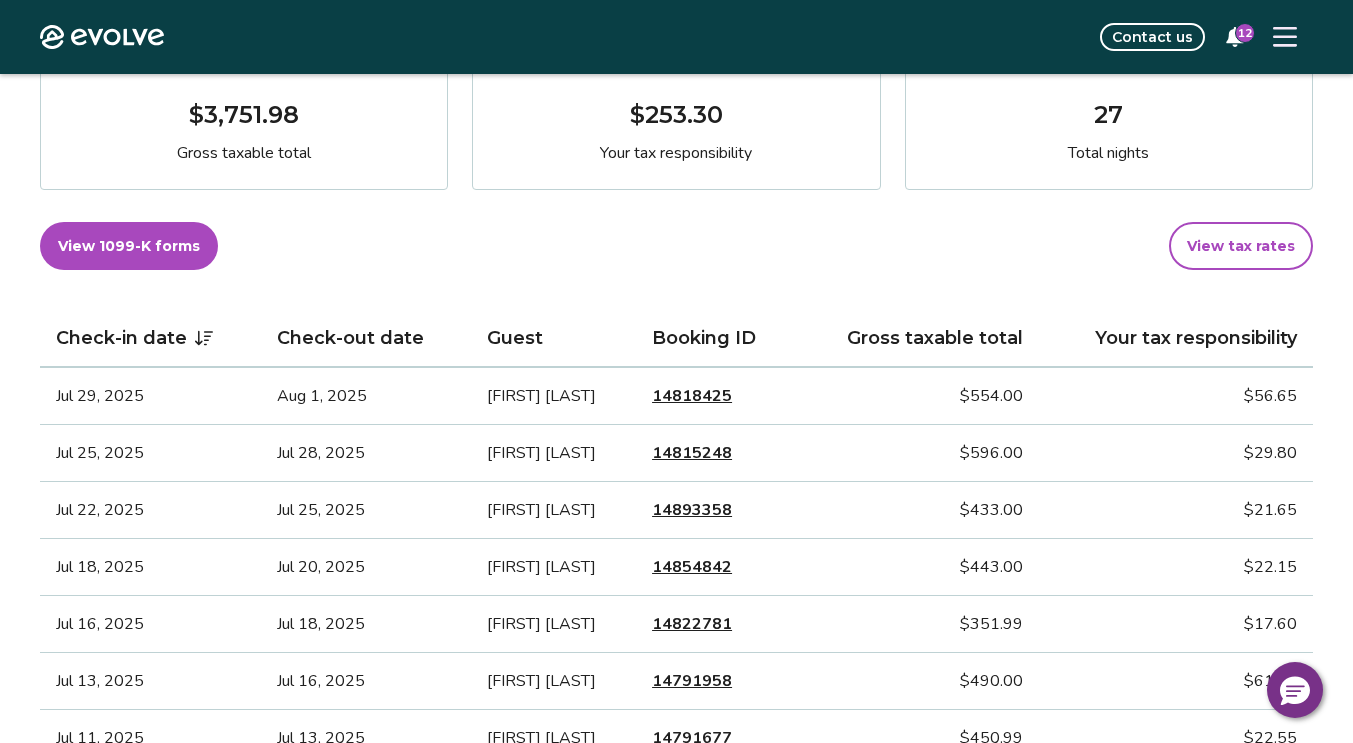 scroll, scrollTop: 0, scrollLeft: 0, axis: both 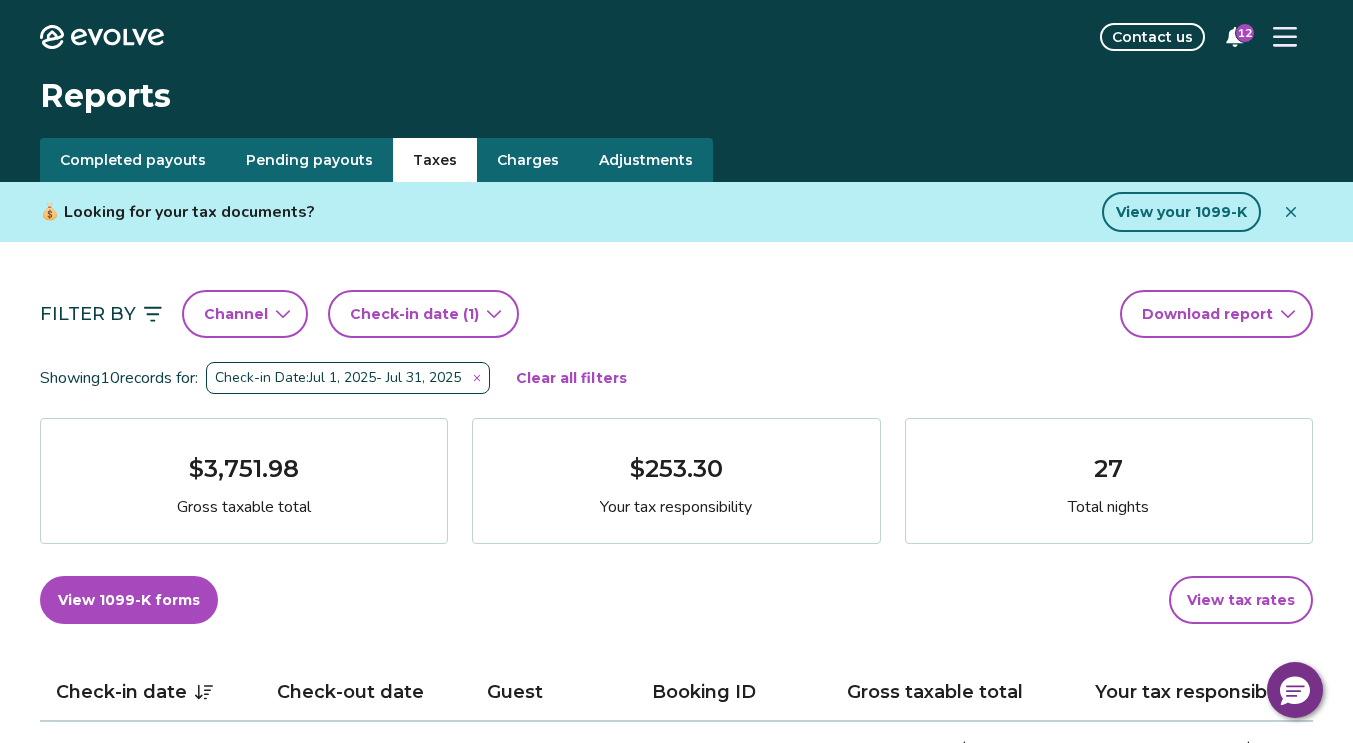 click on "Evolve Contact us 12 Reports Completed payouts Pending payouts Taxes Charges Adjustments 💰 Looking for your tax documents? View your 1099-K Filter By  Channel Check-in date (1) Download   report Showing  10  records   for: Check-in Date:  [DATE]  -   [DATE] Clear all filters $3,751.98 Gross taxable total $253.30 Your tax responsibility 27 Total nights View 1099-K forms View tax rates Check-in date Check-out date Guest Booking ID Gross taxable total Your tax responsibility [DATE] [DATE] [FIRST] [LAST] 14818425 $554.00 $56.65 [DATE] [DATE] [FIRST] [LAST] 14815248 $596.00 $29.80 [DATE] [DATE] [FIRST] [LAST] 14893358 $433.00 $21.65 [DATE] [DATE] [FIRST] [LAST] 14854842 $443.00 $22.15 [DATE] [DATE] [FIRST] [LAST] 14822781 $351.99 $17.60 [DATE] [DATE] [FIRST] [LAST] 14791958 $490.00 $61.25 [DATE] [DATE] [FIRST] [LAST] 14791677 $450.99 $22.55 [DATE] [DATE] [FIRST] [LAST] 14780124 $0.00 $0.00 [DATE] $0.00" at bounding box center (676, 1251) 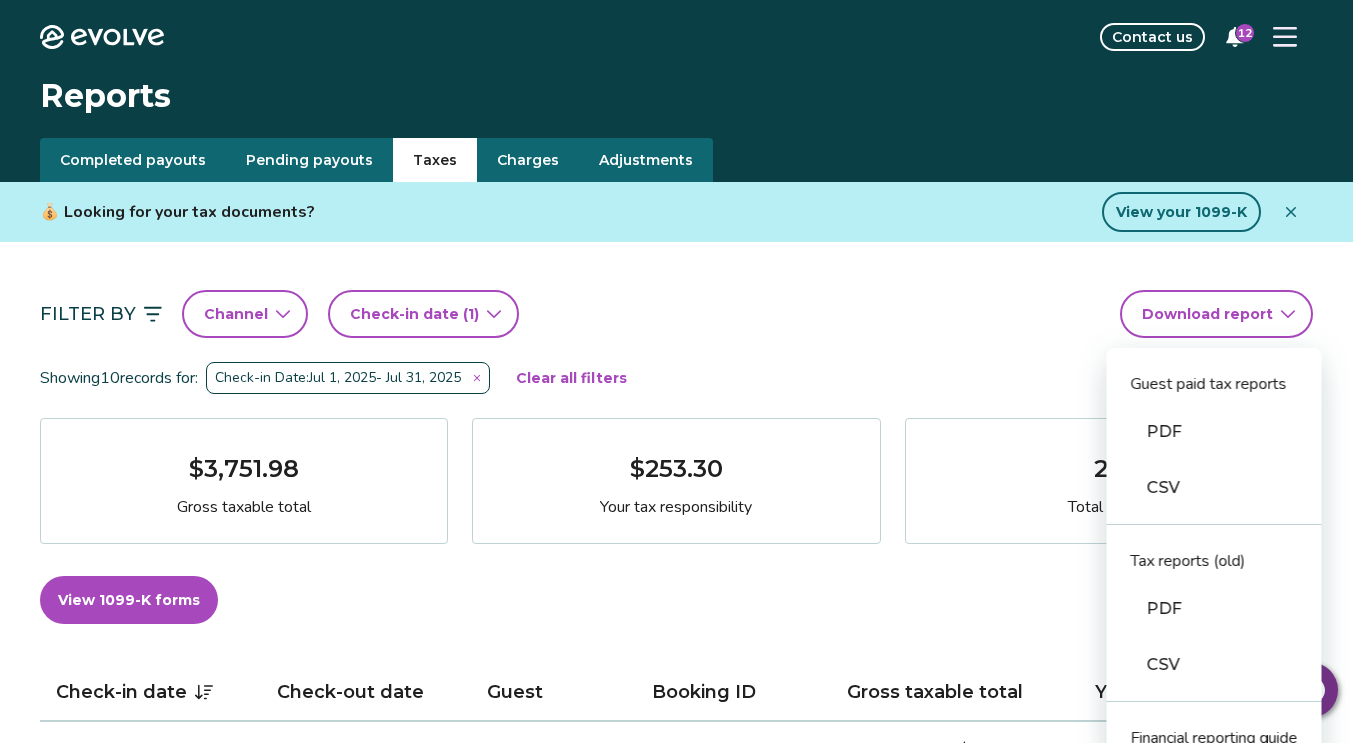 click on "CSV" at bounding box center [1214, 488] 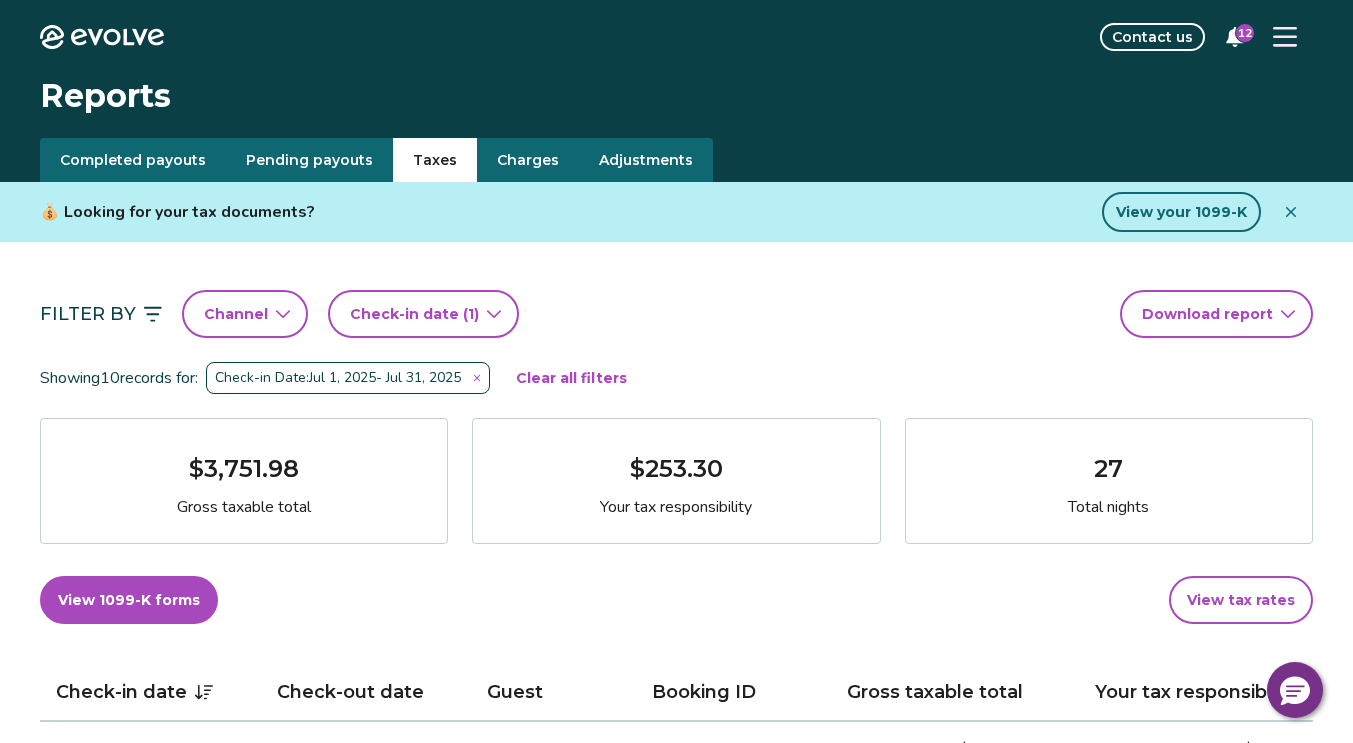 click on "Reports" at bounding box center [676, 96] 